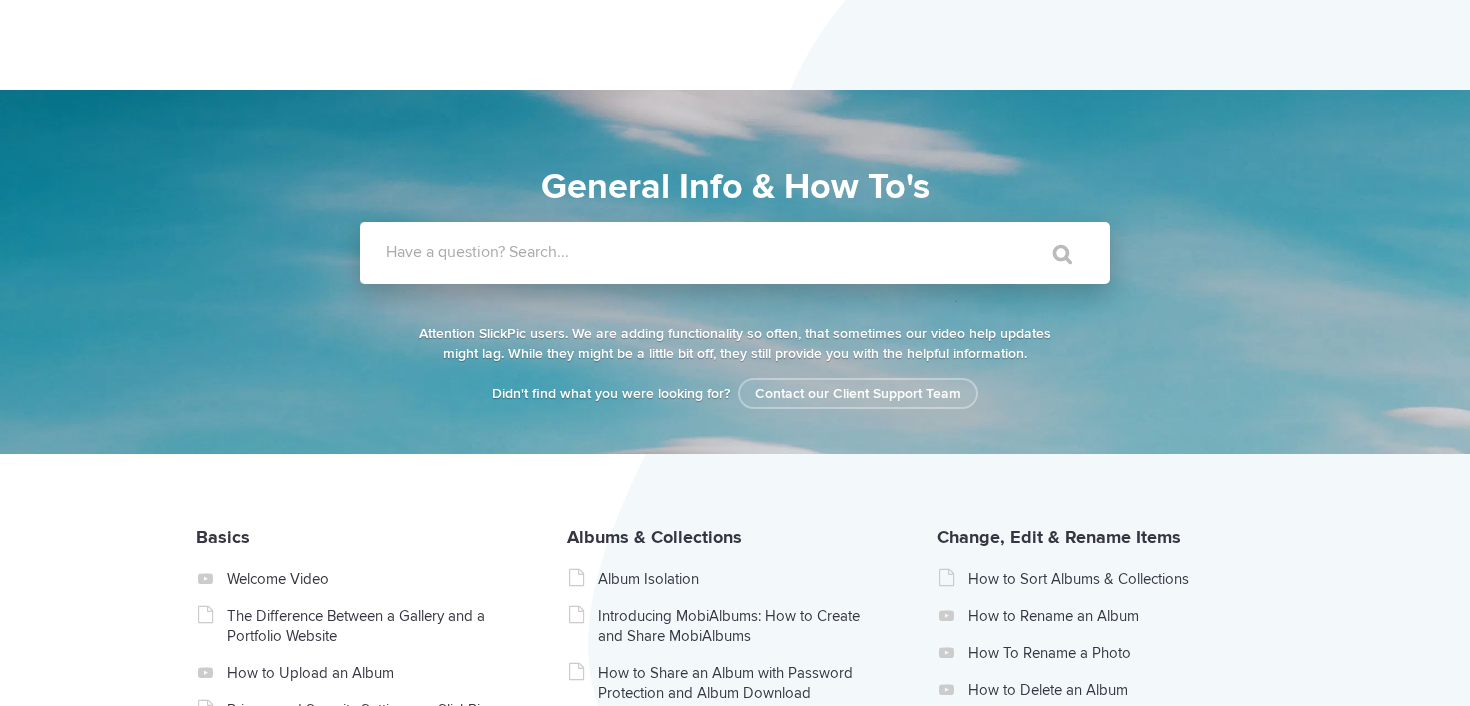 scroll, scrollTop: 0, scrollLeft: 0, axis: both 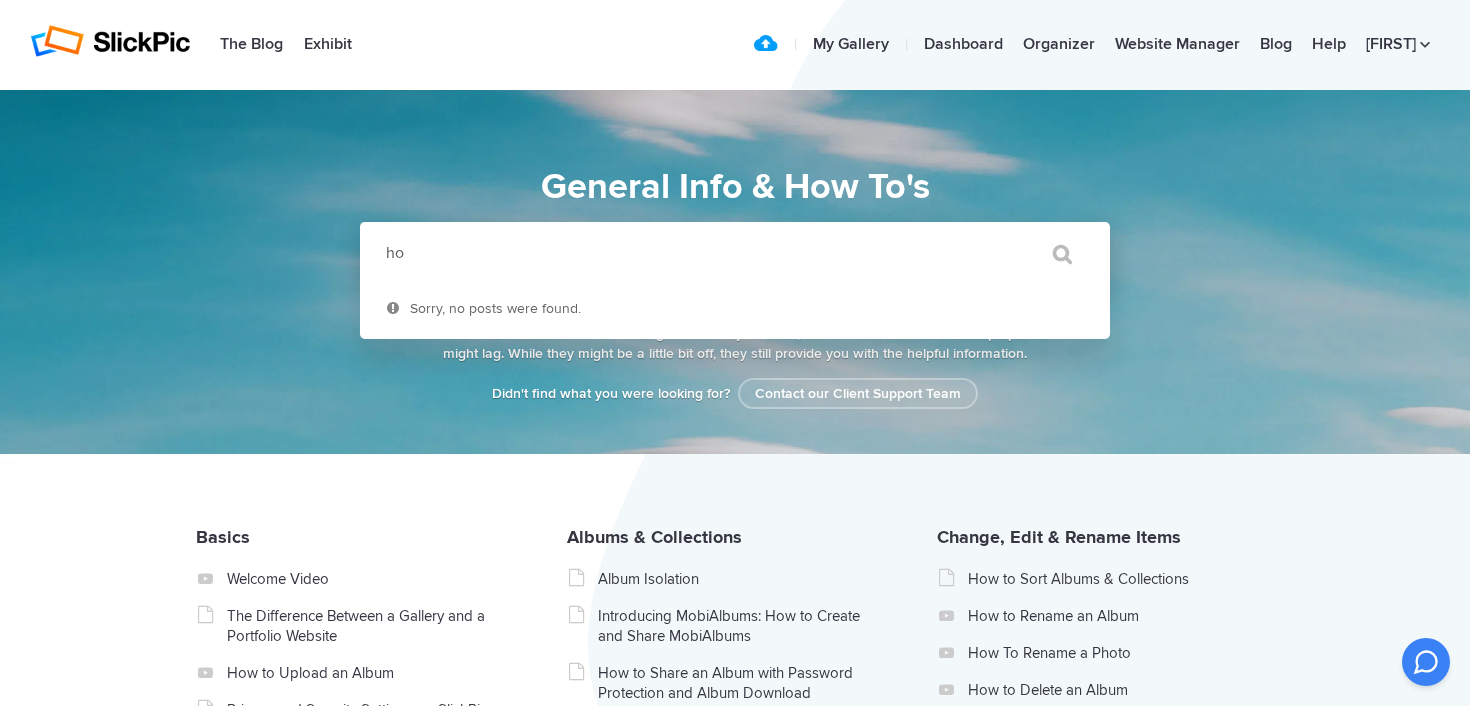 type on "h" 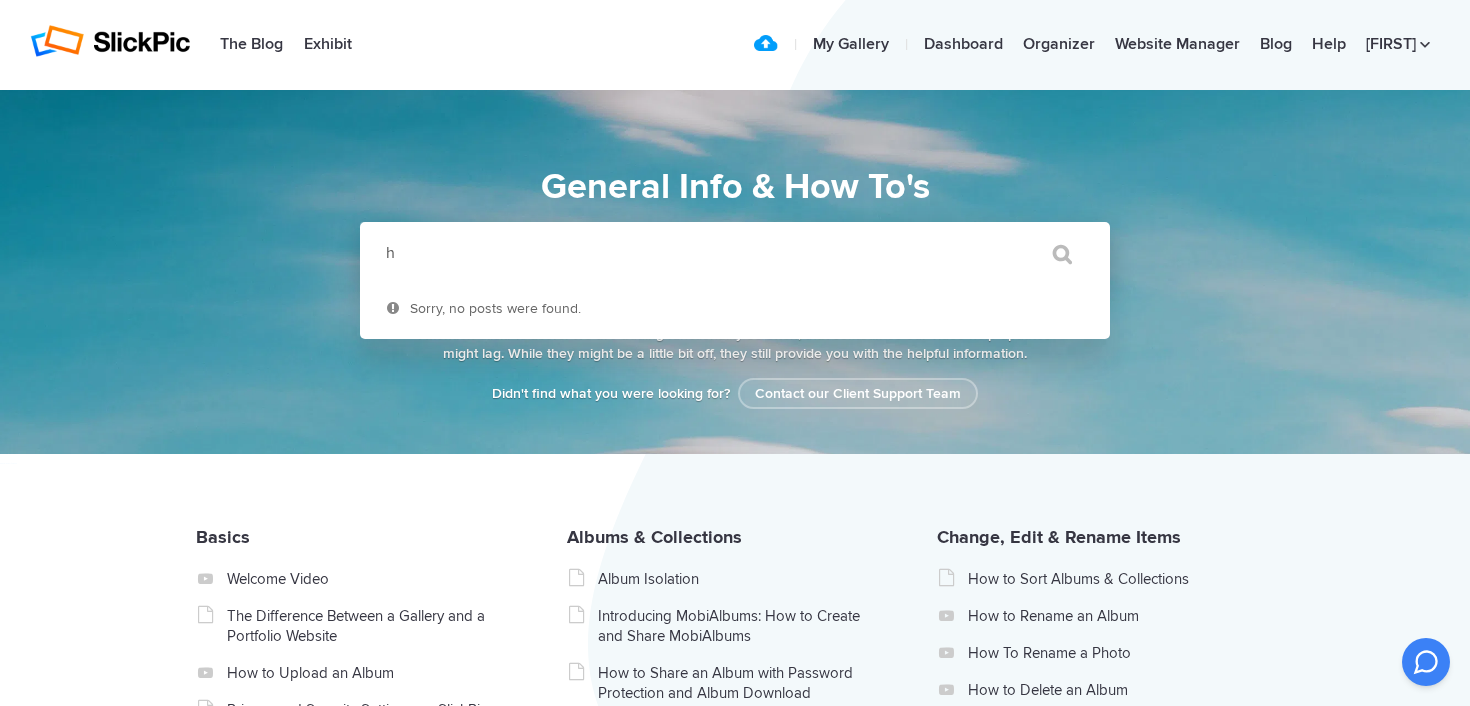 type 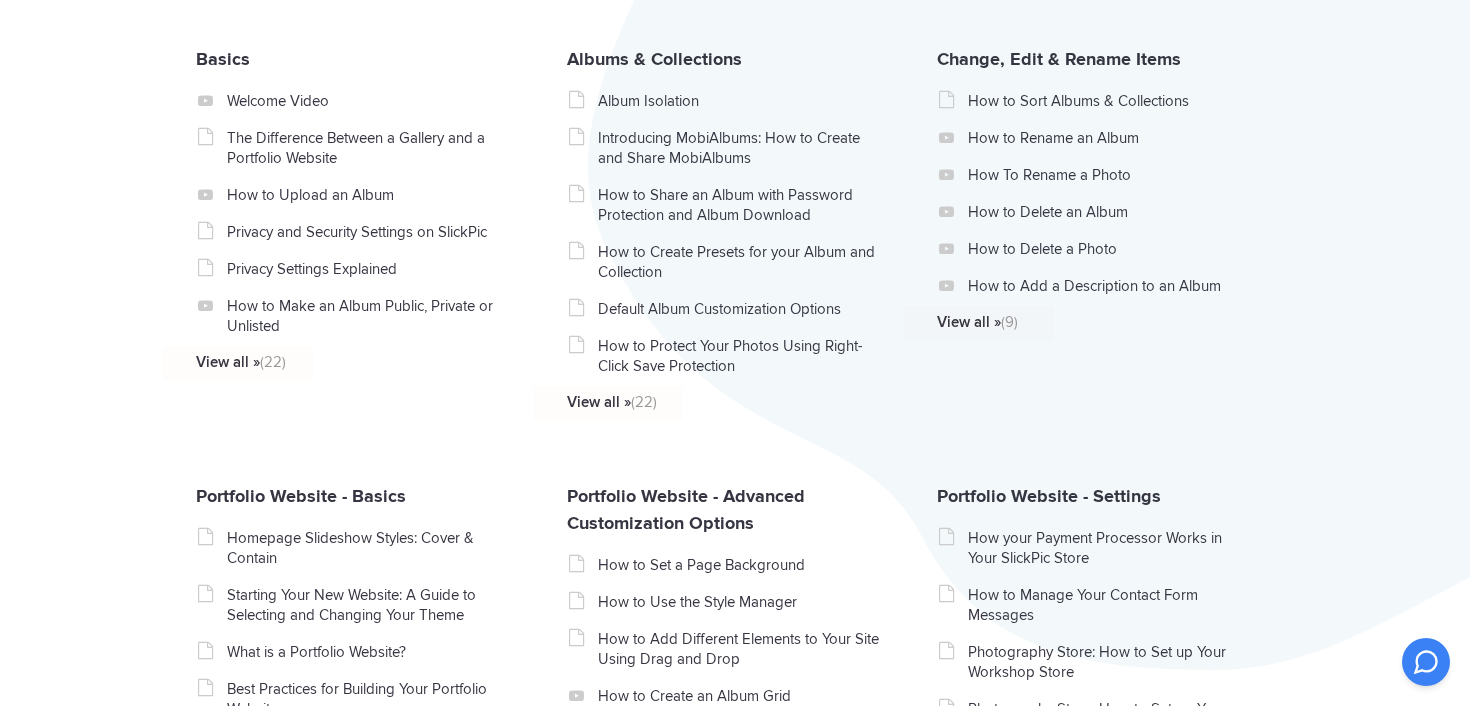 scroll, scrollTop: 0, scrollLeft: 0, axis: both 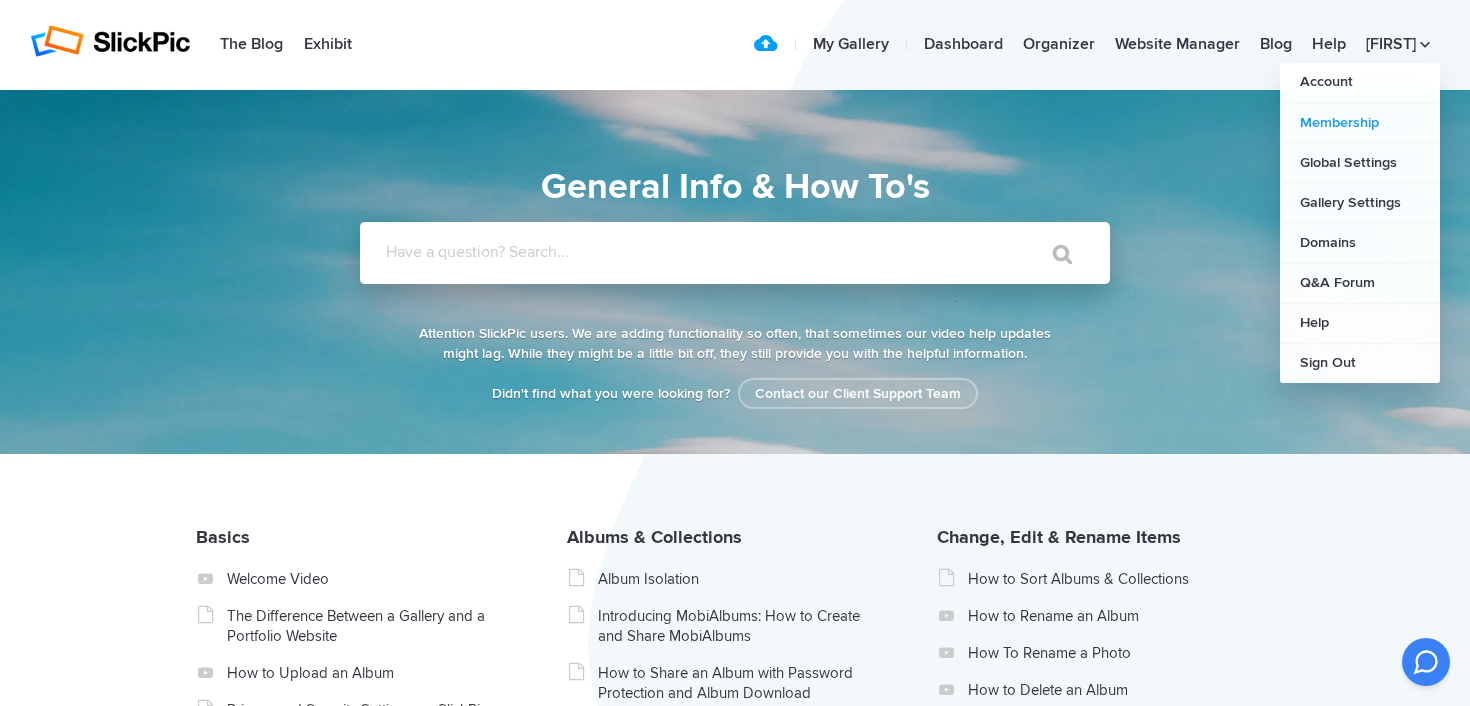 click on "Membership" at bounding box center (1360, 123) 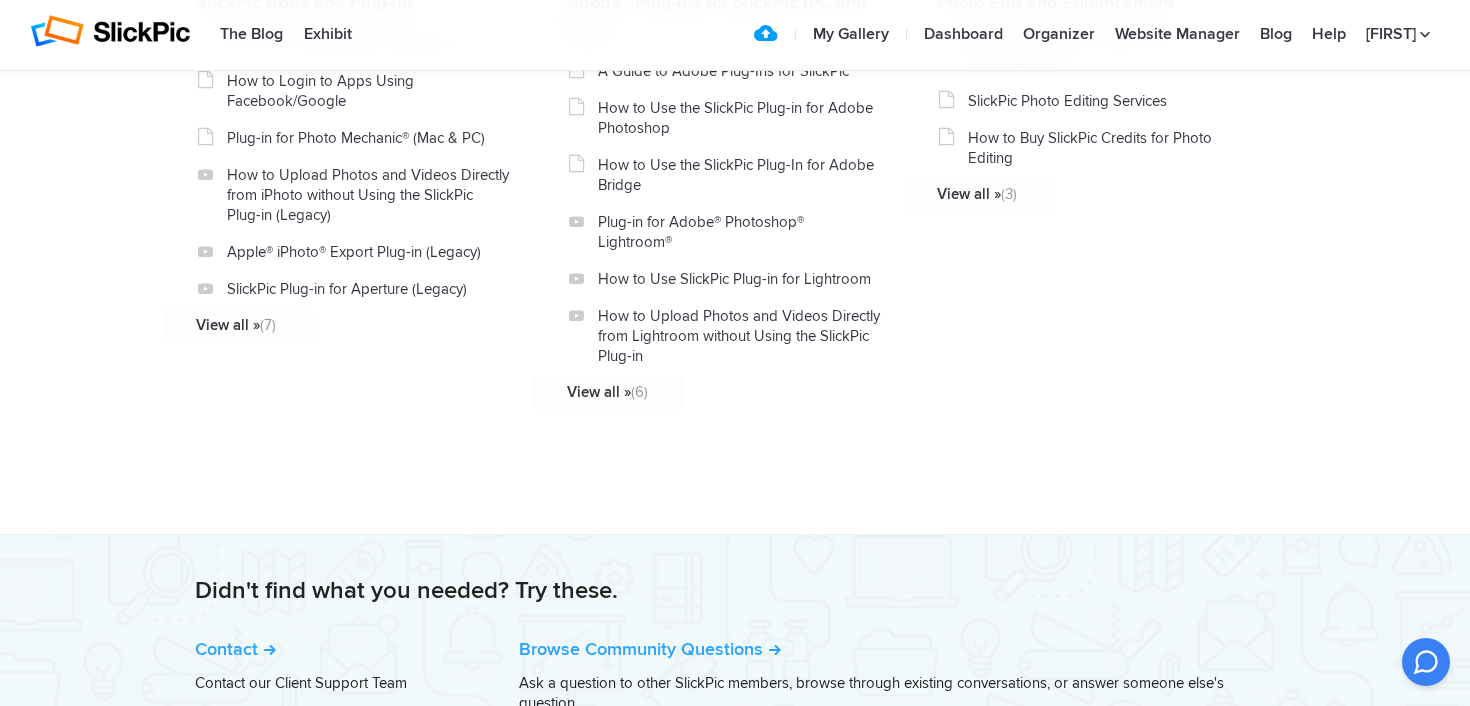 scroll, scrollTop: 2478, scrollLeft: 0, axis: vertical 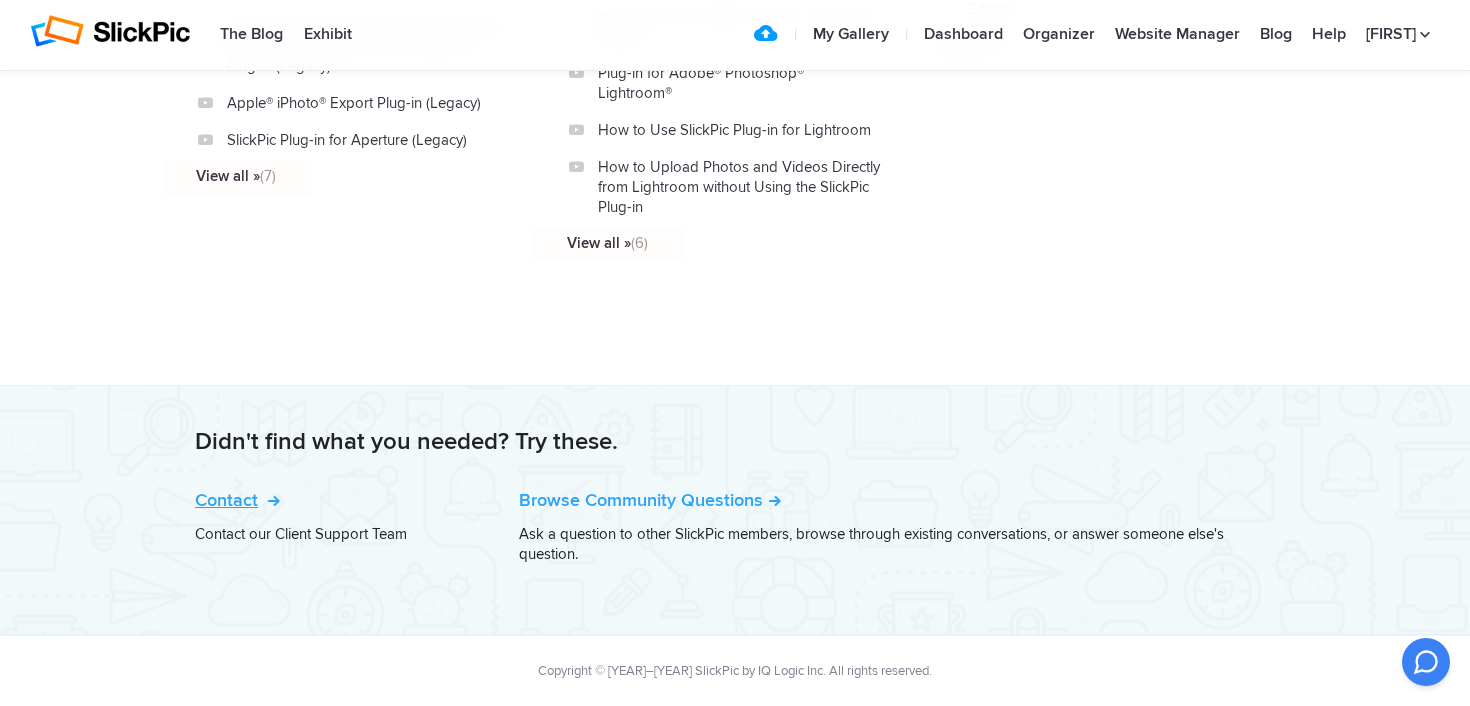 click on "Contact" at bounding box center [235, 500] 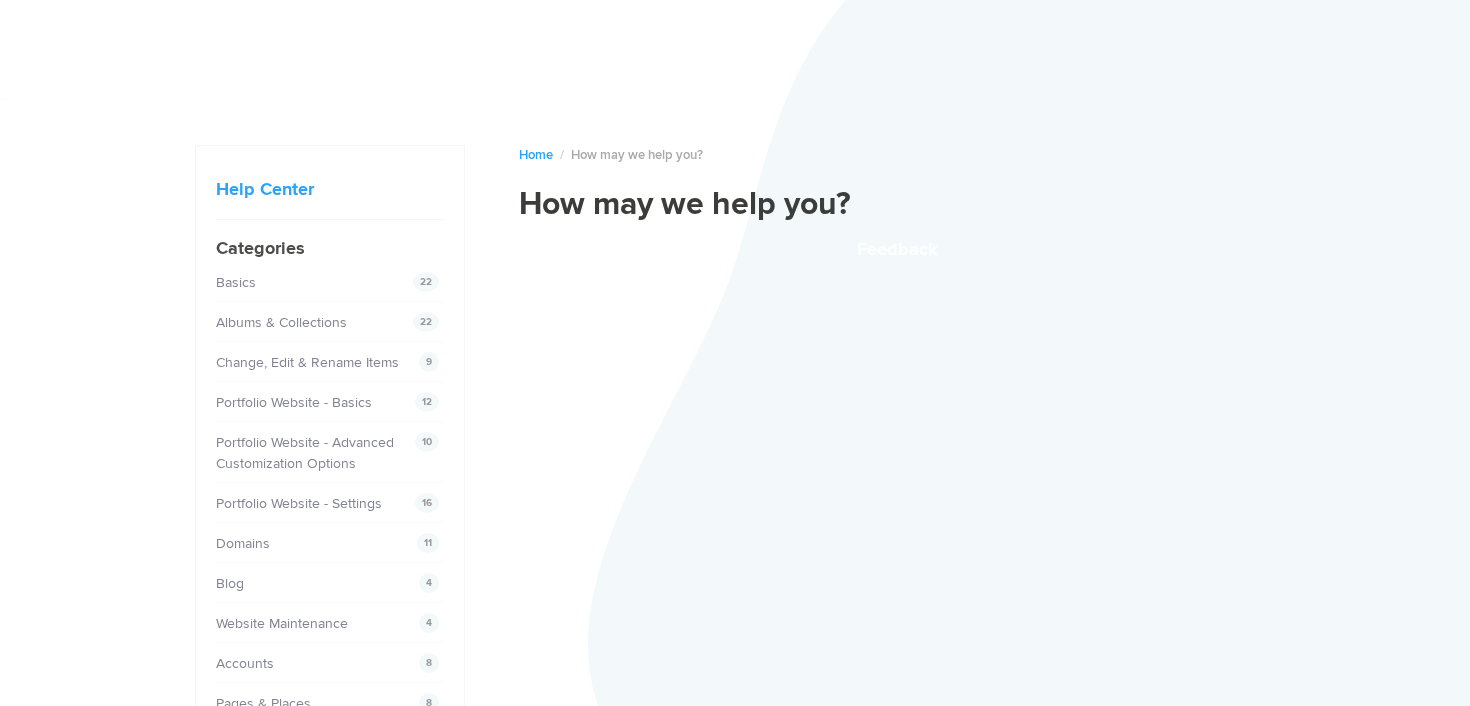 scroll, scrollTop: 0, scrollLeft: 0, axis: both 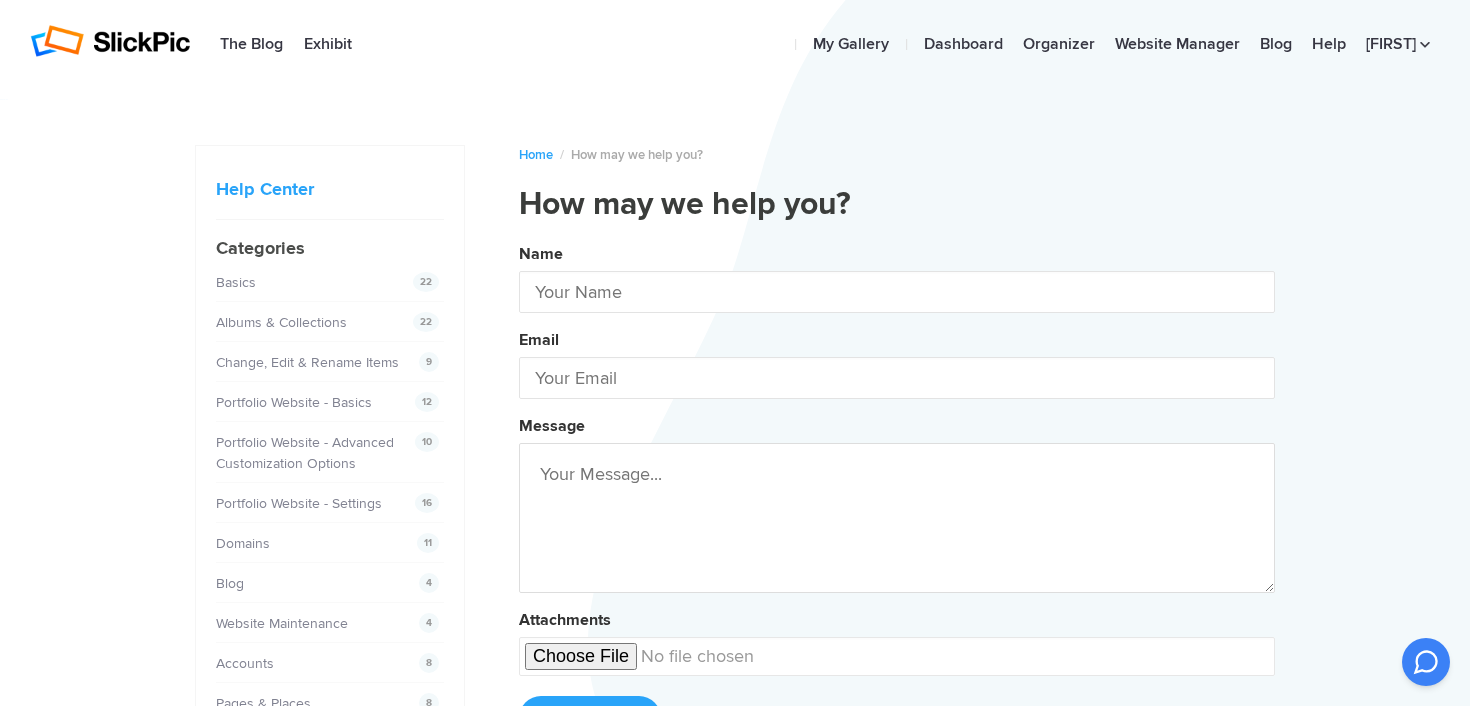 type on "[FIRST] [LAST]" 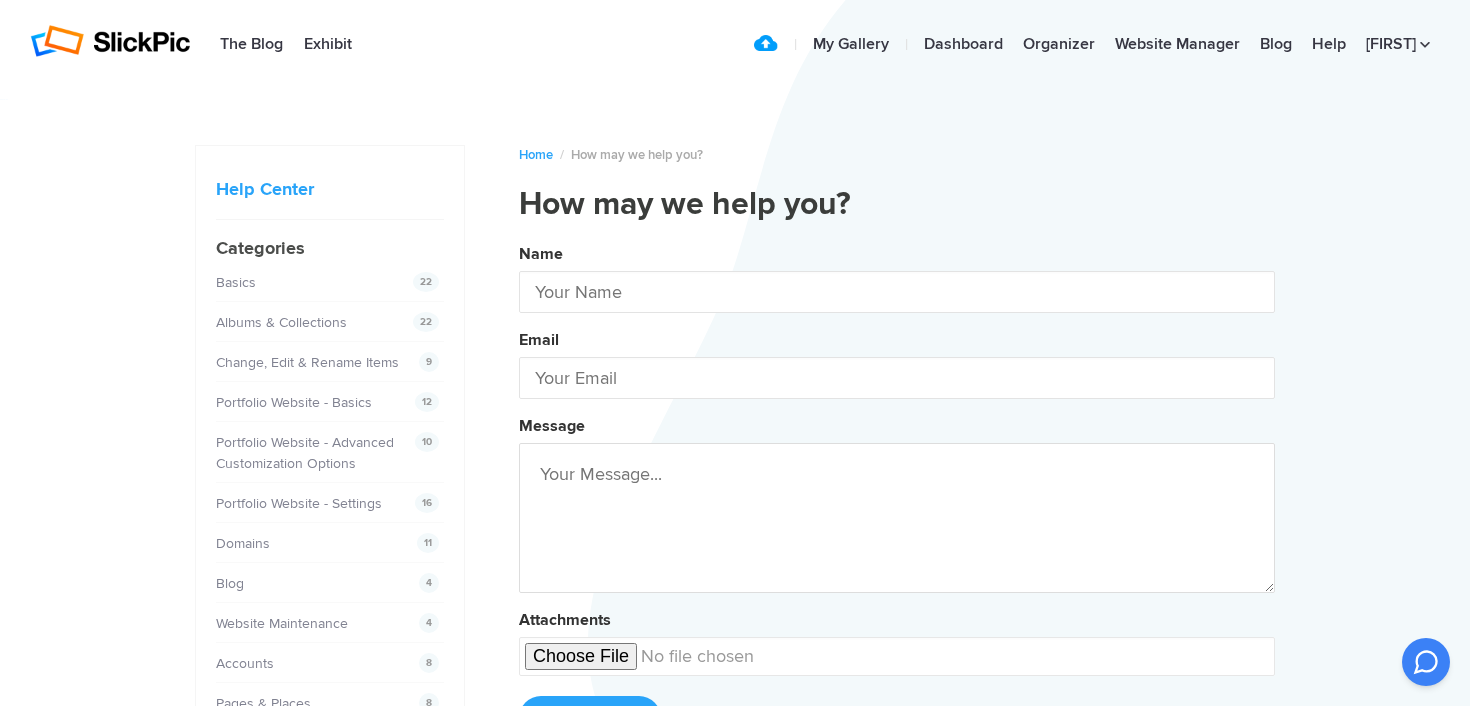 type on "[EMAIL]" 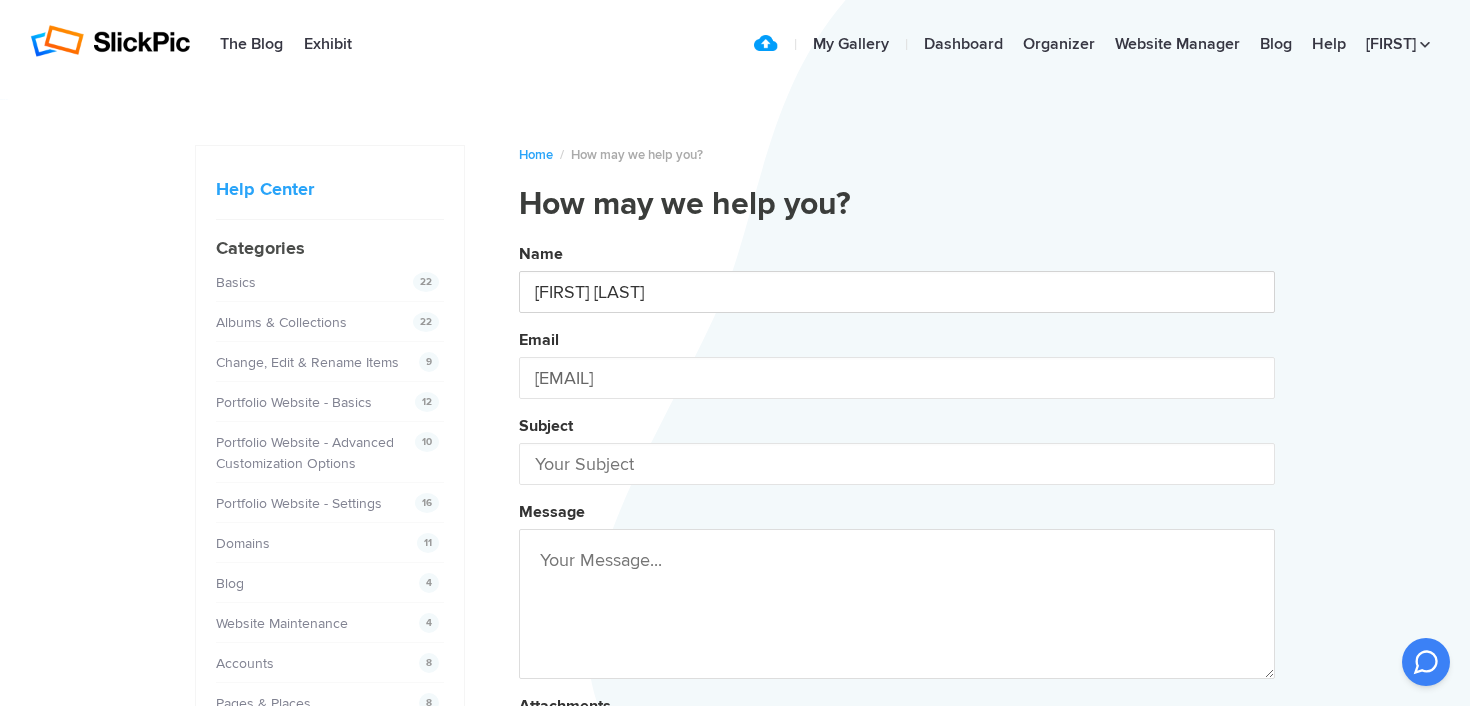 click on "[FIRST] [LAST]" at bounding box center (897, 292) 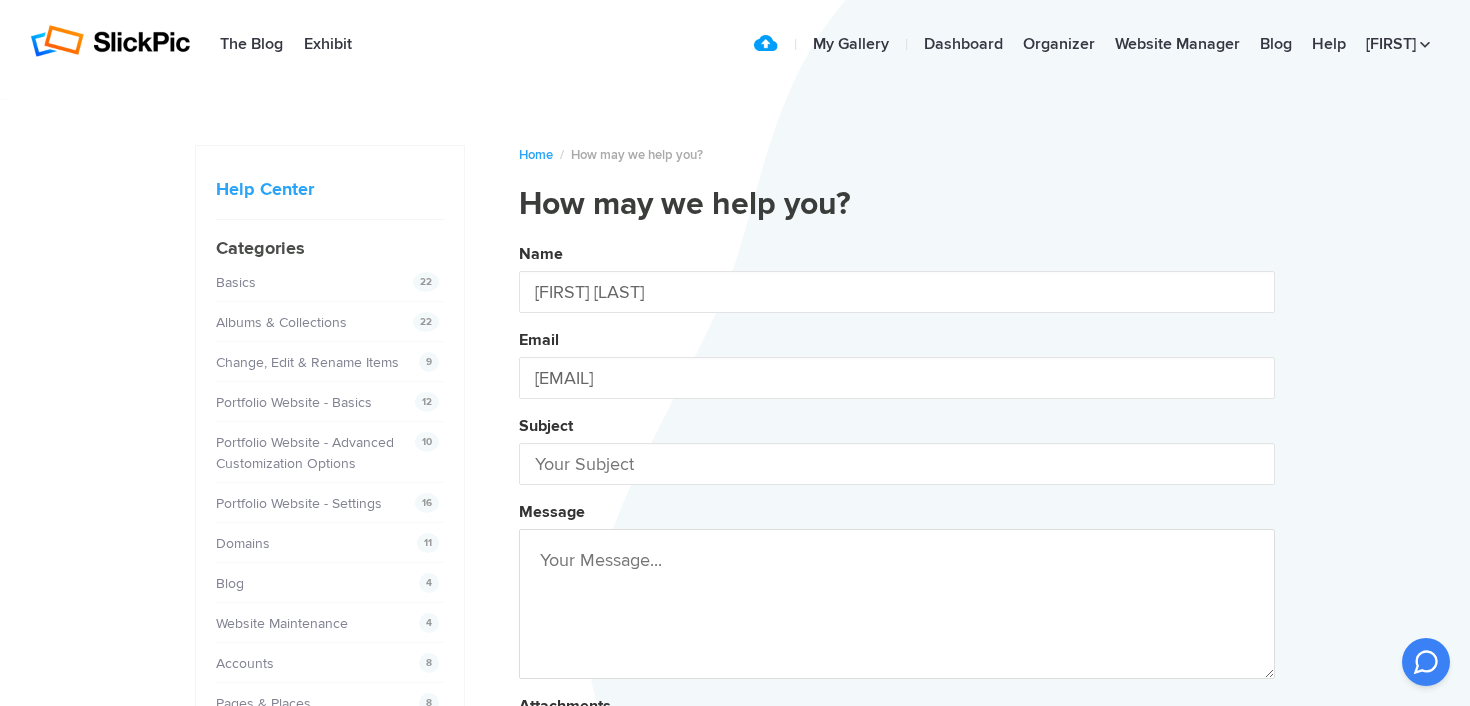 click on "Subject" at bounding box center [897, 447] 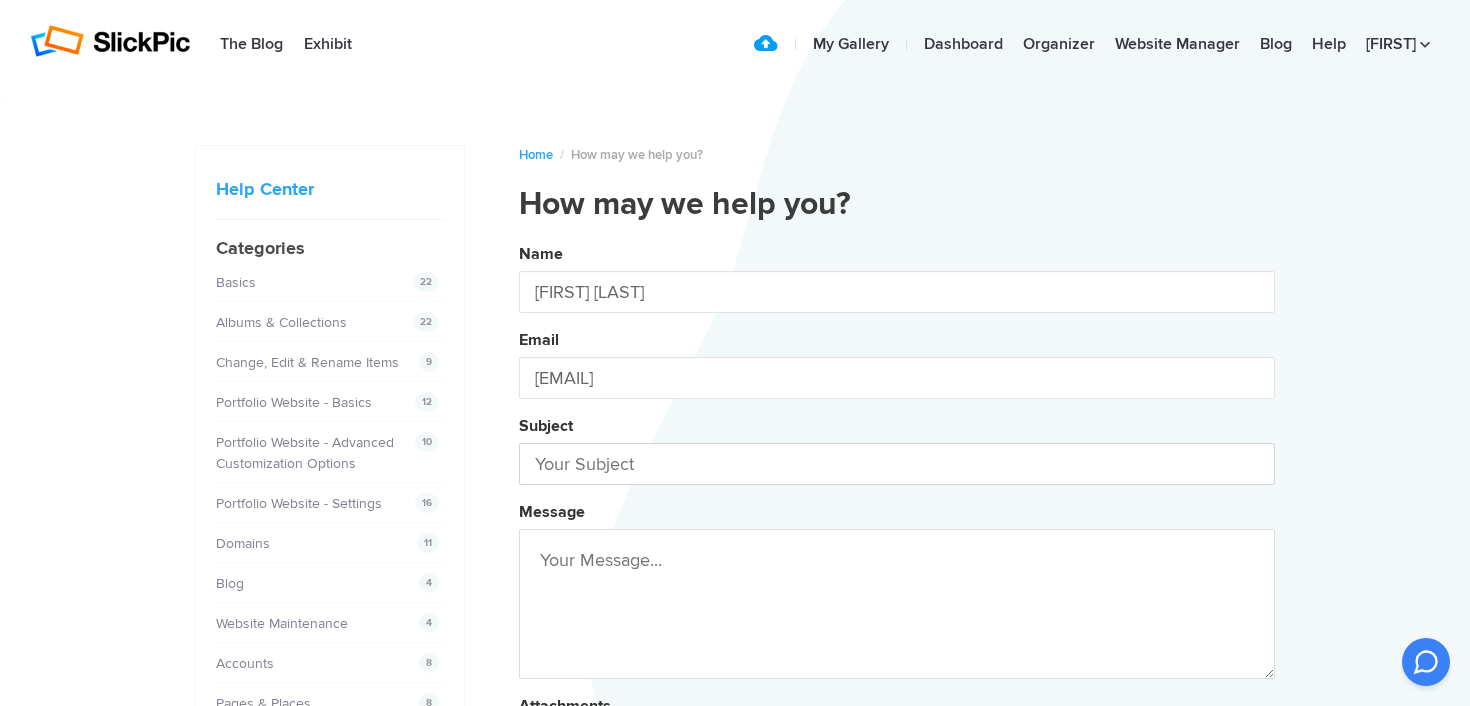 click at bounding box center [897, 464] 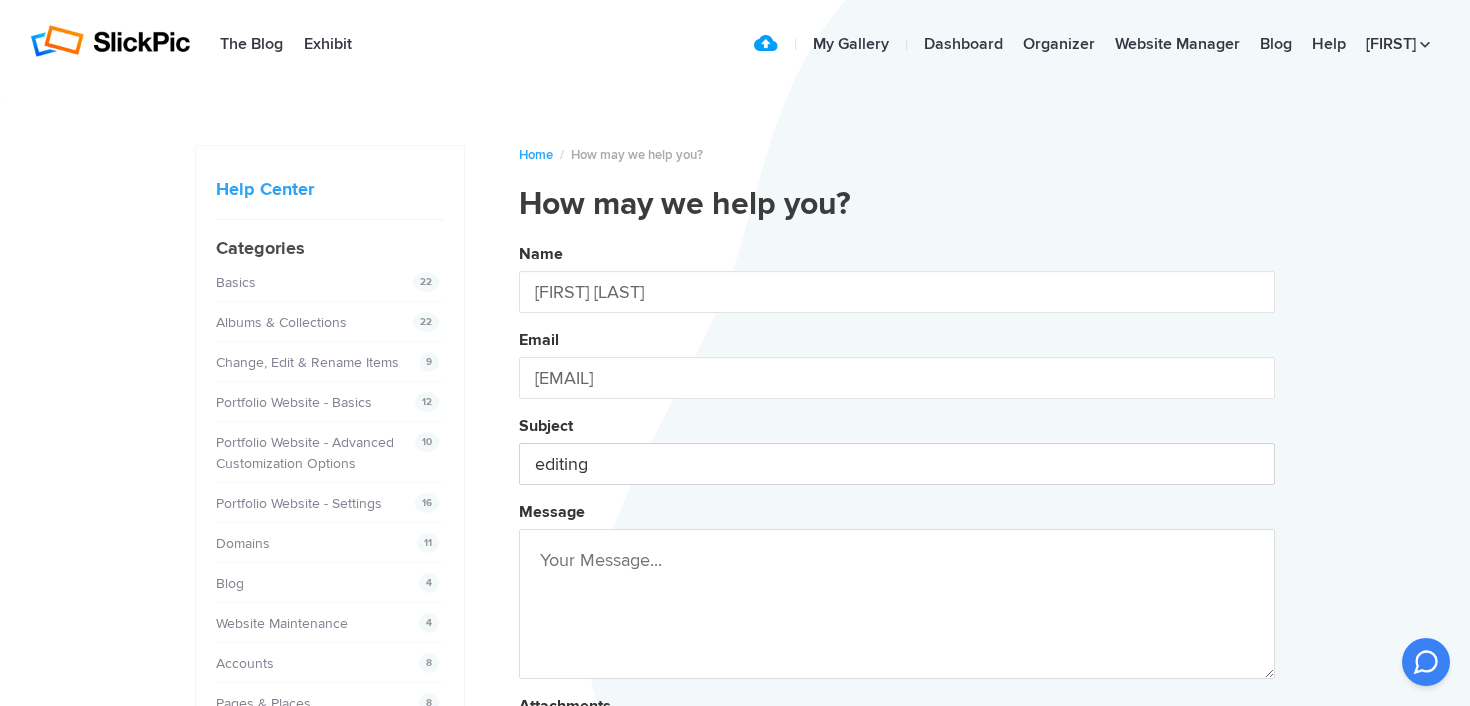 click on "Name [FIRST] [LAST] Email [EMAIL] Subject editing Message Attachments Submit" at bounding box center [897, 542] 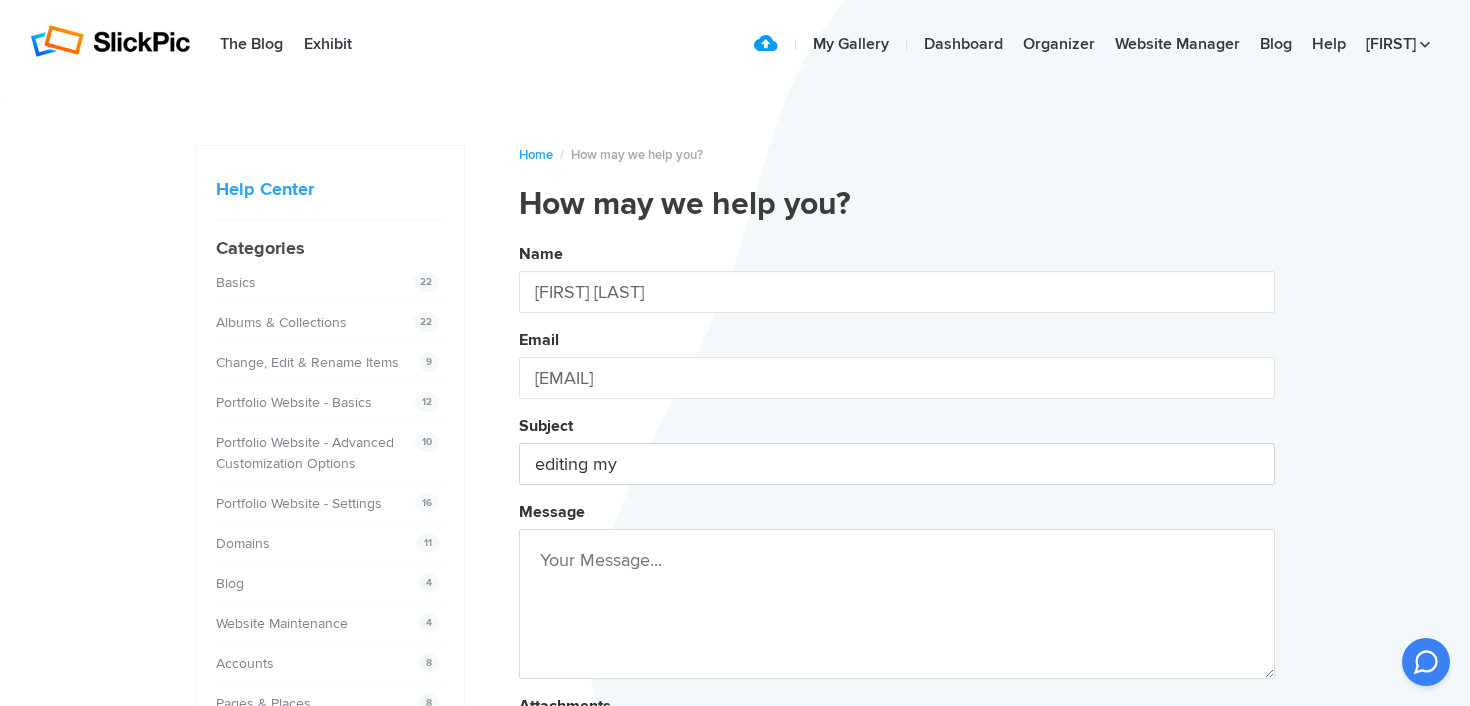 click on "Name [FIRST] [LAST] Email [EMAIL] Subject editing my Message Attachments Submit" at bounding box center [897, 542] 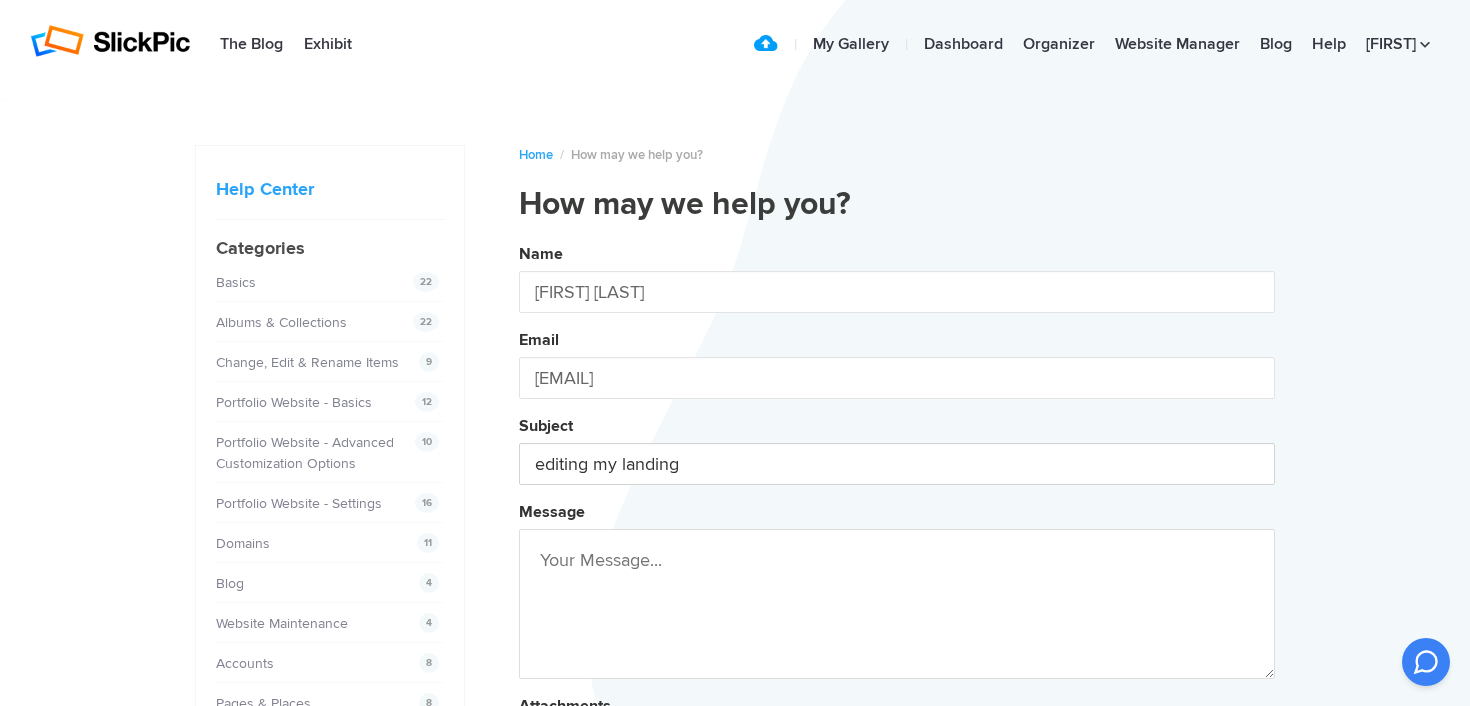 click on "Name [FIRST] [LAST] Email [EMAIL] Subject editing my landing Message Attachments Submit" at bounding box center (897, 542) 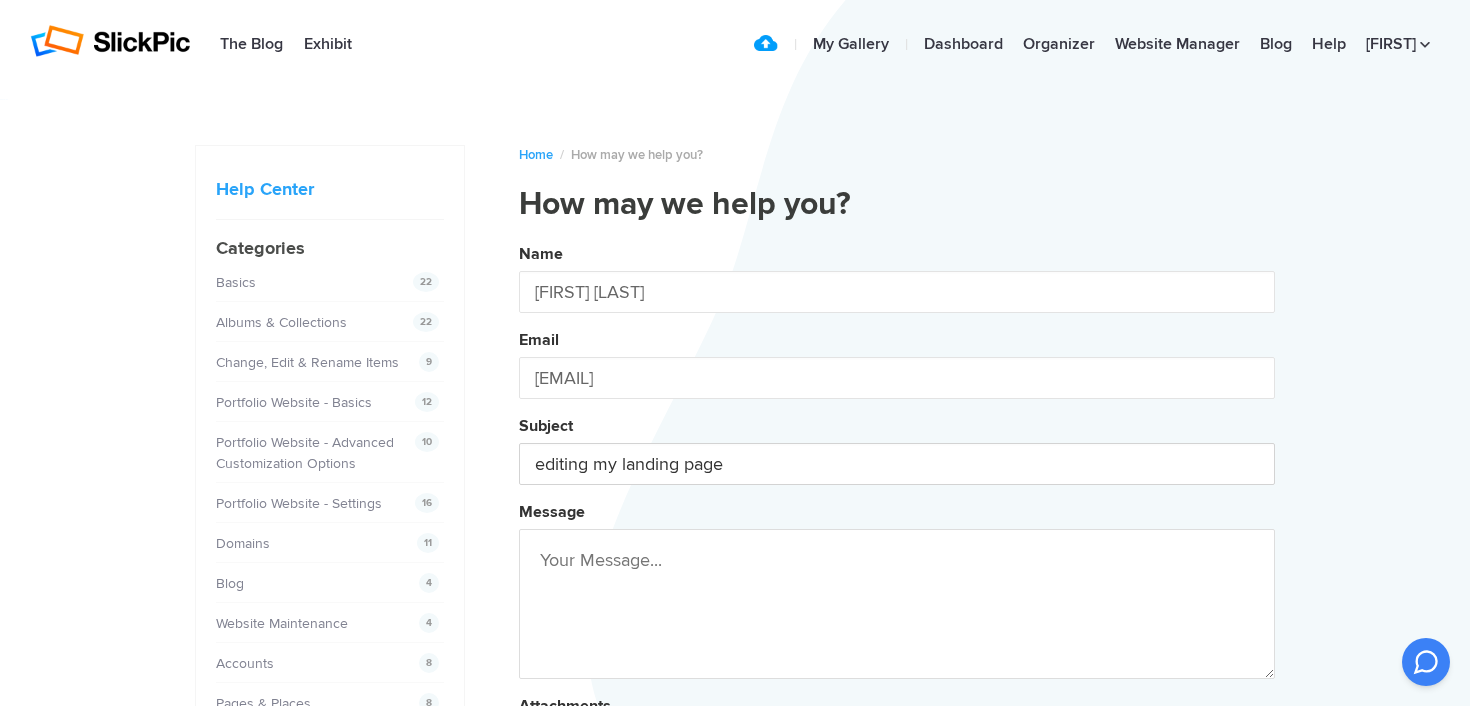 type on "editing my landing page" 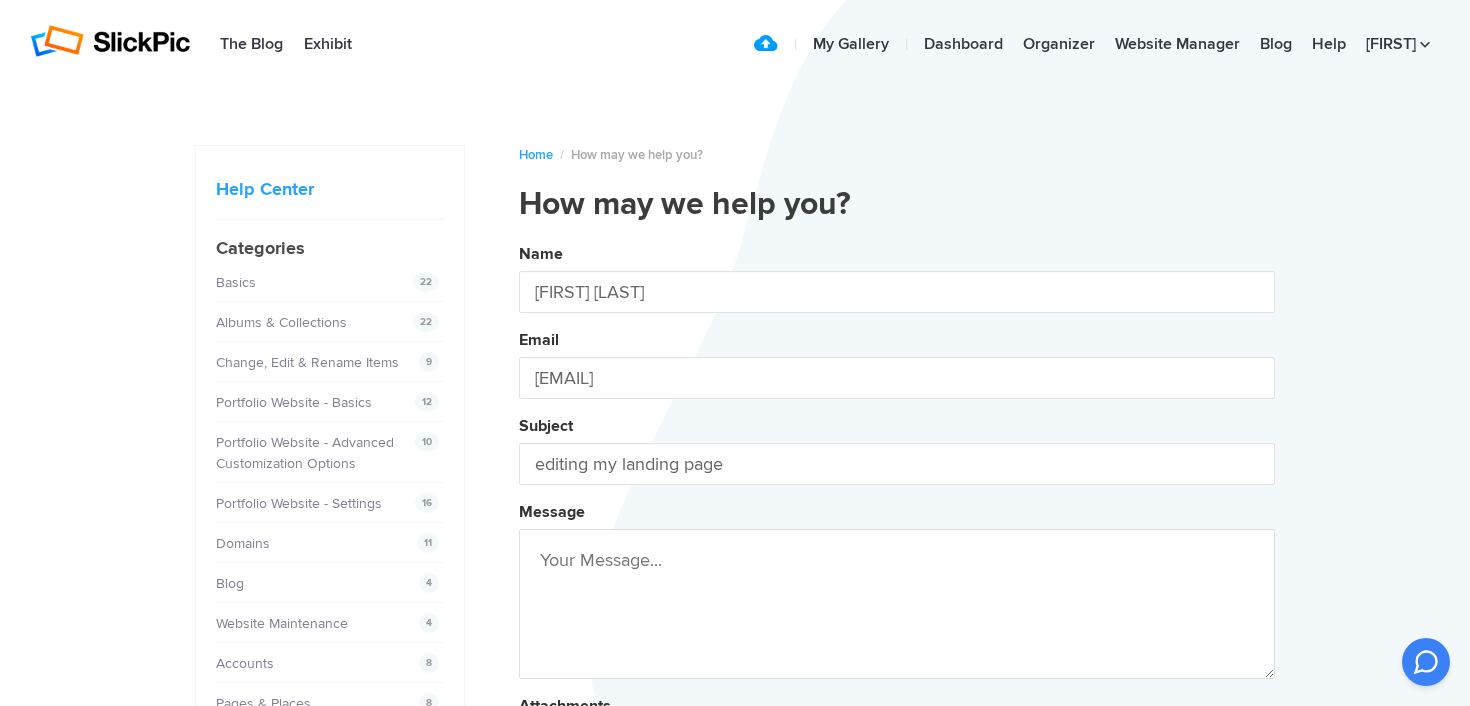 click at bounding box center (897, 604) 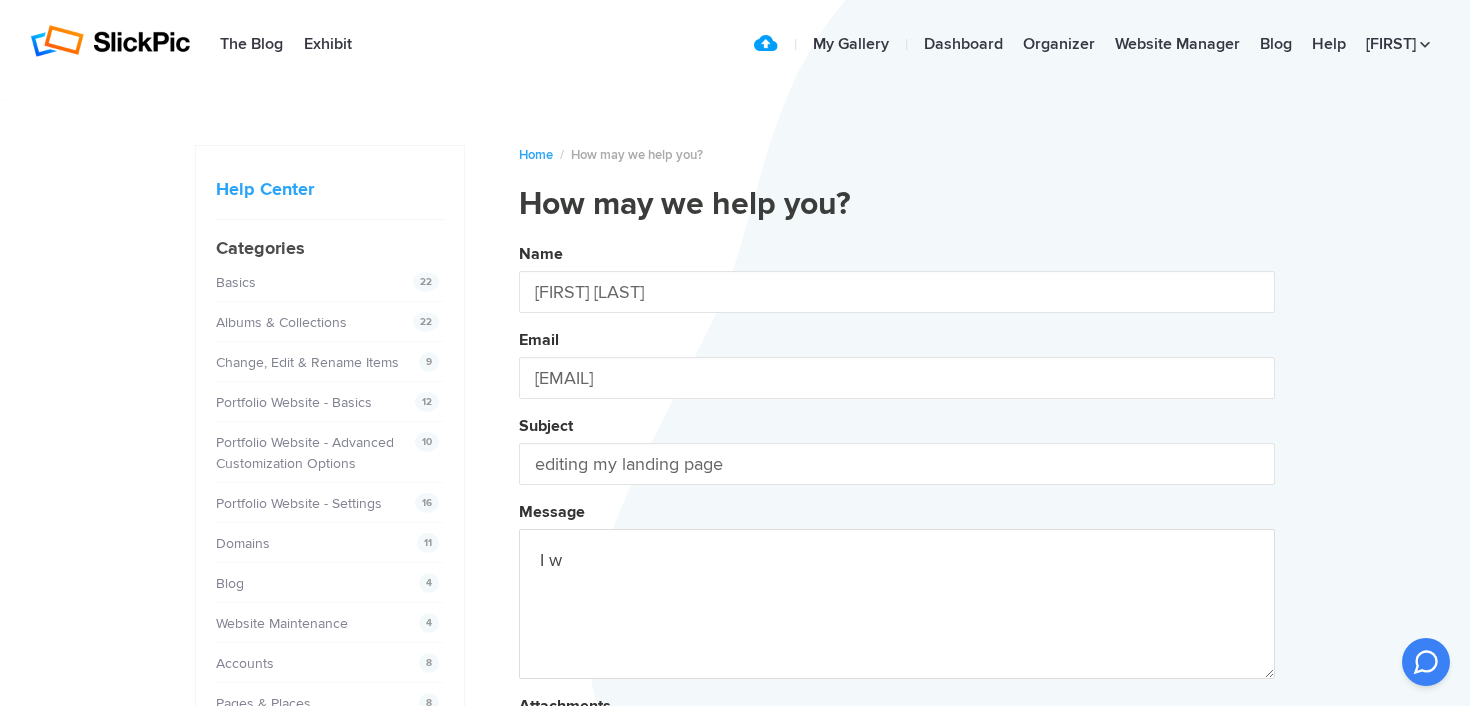 click on "Name [FIRST] [LAST] Email [EMAIL] Subject editing my landing page Message I w Attachments Submit" at bounding box center (897, 542) 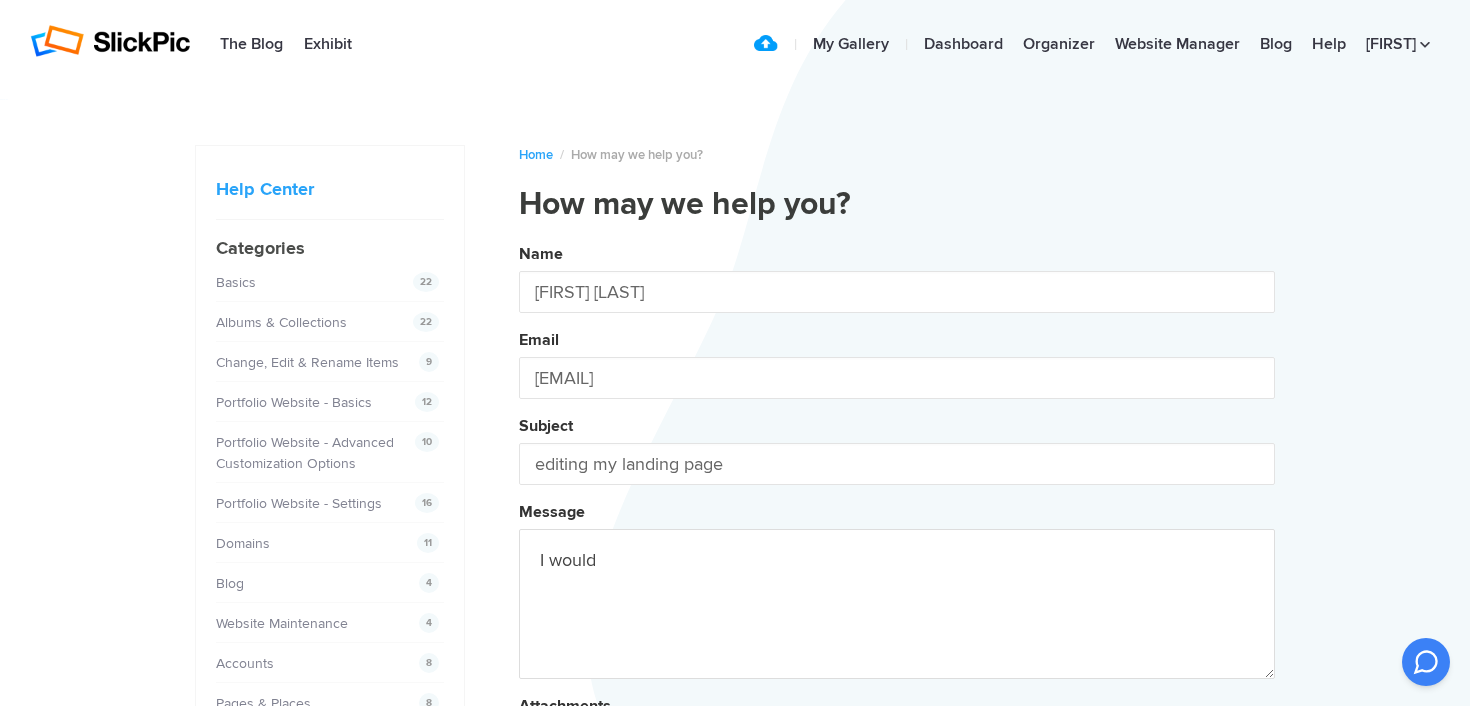 click on "Name [FIRST] [LAST] Email [EMAIL] Subject editing my landing page Message I would Attachments Submit" at bounding box center (897, 542) 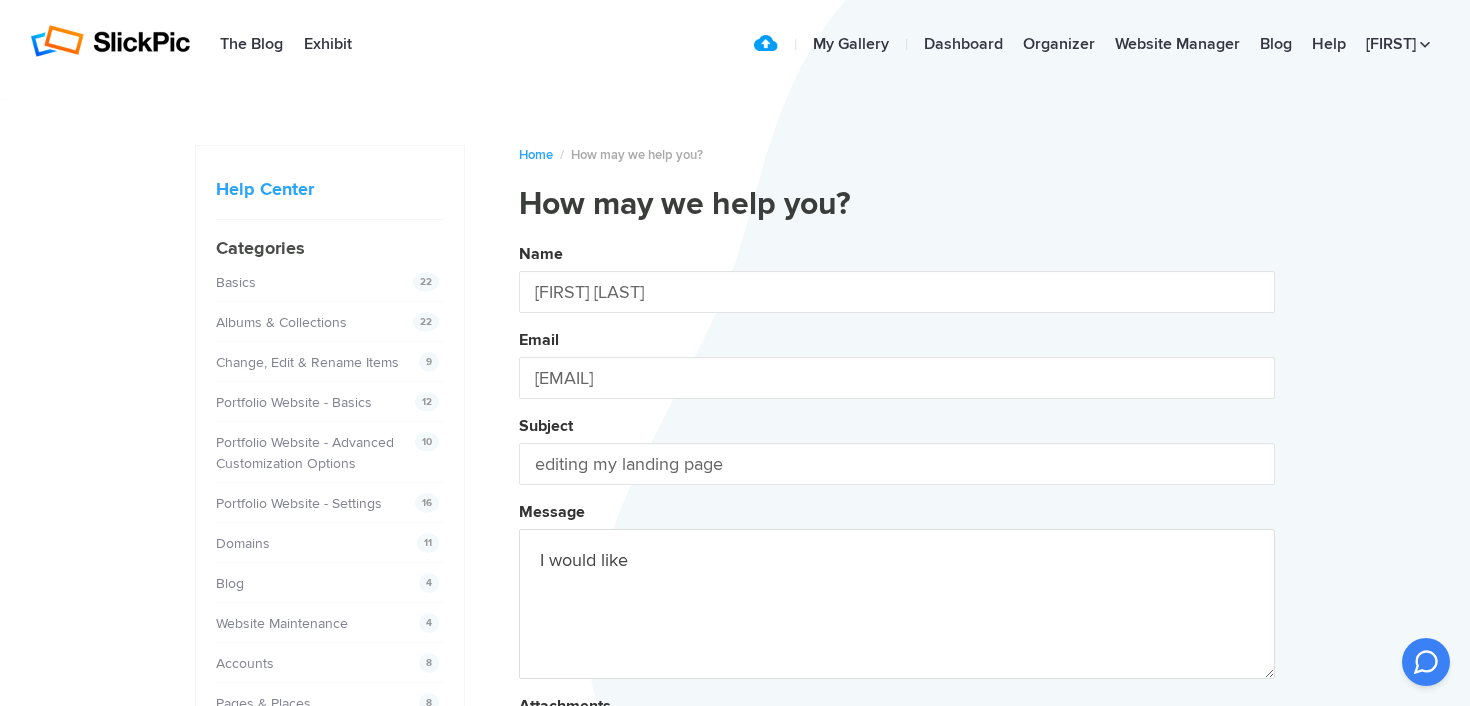 click on "Name [FIRST] [LAST] Email [EMAIL] Subject editing my landing page Message I would like Attachments Submit" at bounding box center (897, 542) 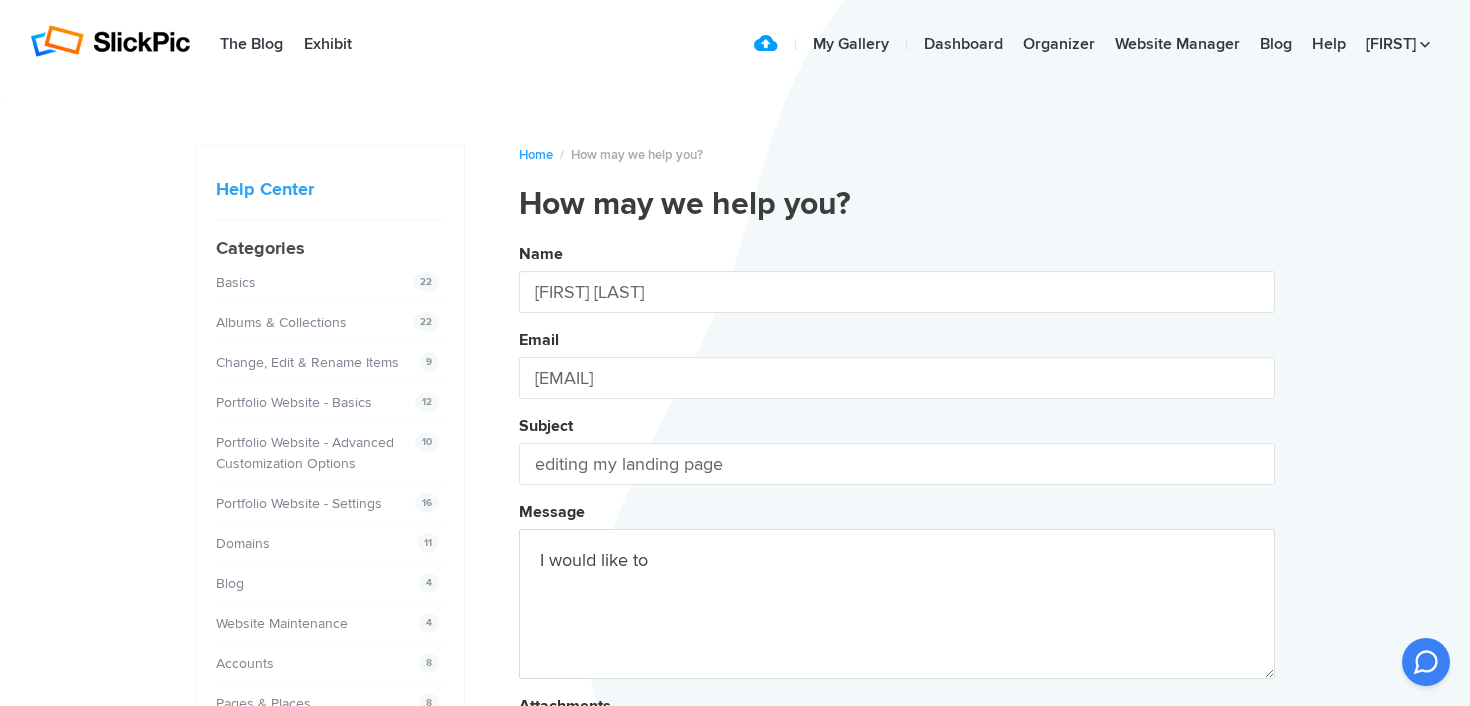 click on "Name [FIRST] [LAST] Email [EMAIL] Subject editing my landing page Message I would like to Attachments Submit" at bounding box center [897, 542] 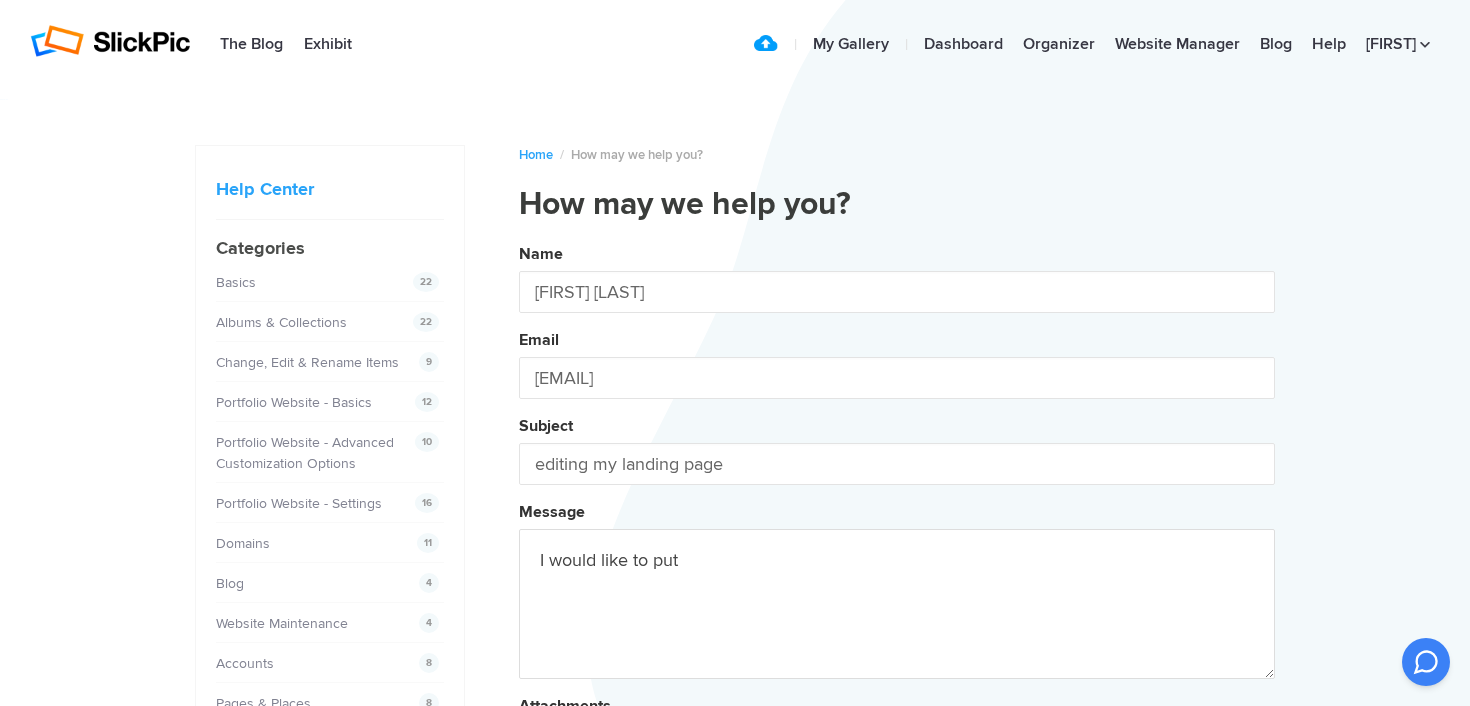 click on "Name [FIRST] [LAST] Email [EMAIL] Subject editing my landing page Message I would like to put Attachments Submit" at bounding box center [897, 542] 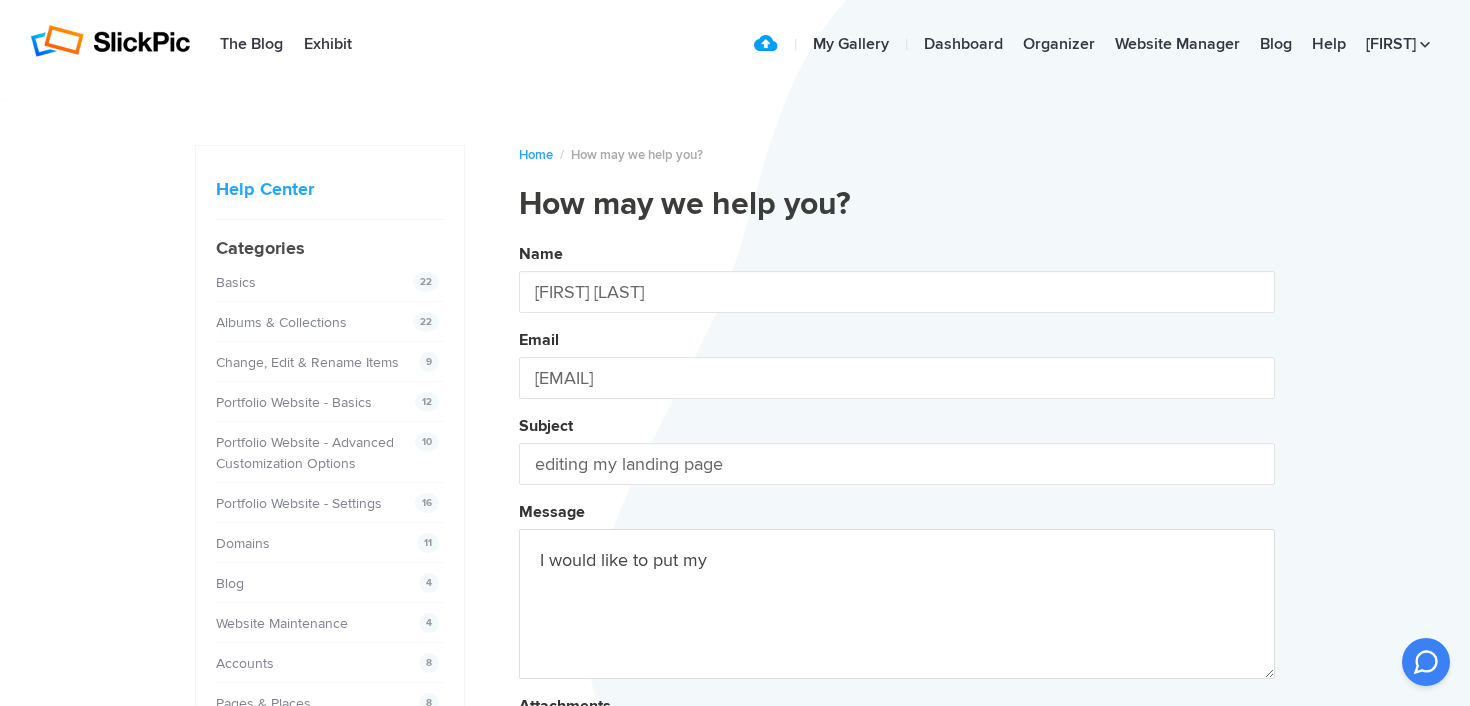 click on "Name [FIRST] [LAST] Email [EMAIL] Subject editing my landing page Message I would like to put my Attachments Submit" at bounding box center (897, 542) 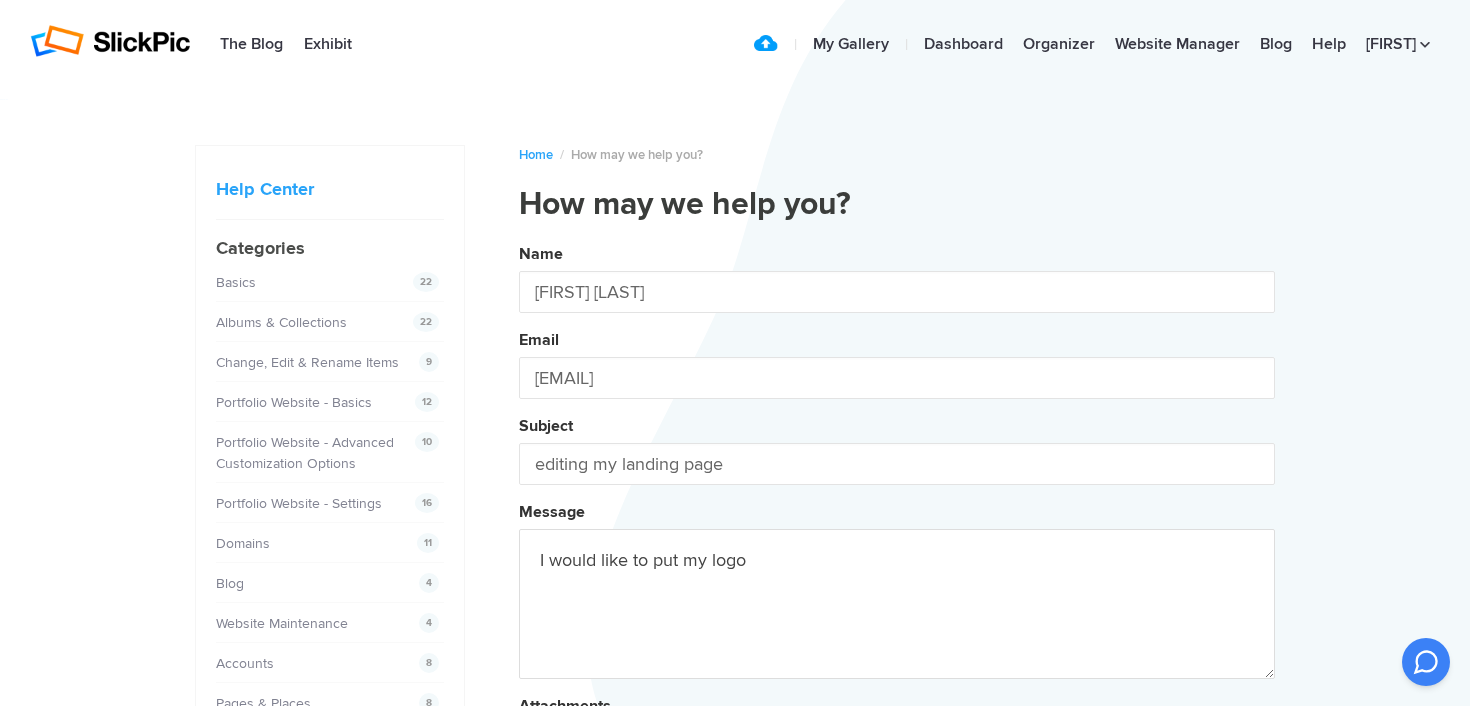 click on "Name [FIRST] [LAST] Email [EMAIL] Subject editing my landing page Message I would like to put my logo Attachments Submit" at bounding box center (897, 542) 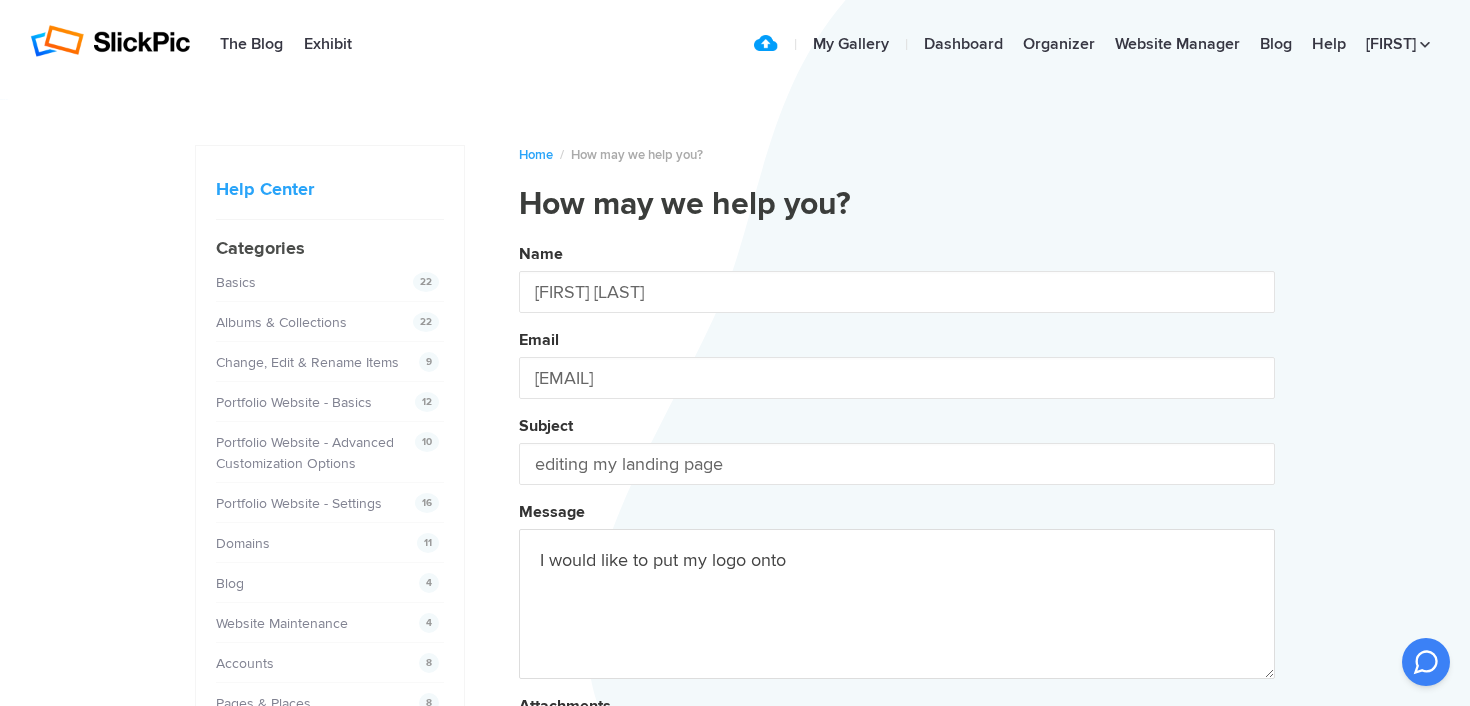 click on "Name [FIRST] [LAST] Email [EMAIL] Subject editing my landing page Message I would like to put my logo onto Attachments Submit" at bounding box center [897, 542] 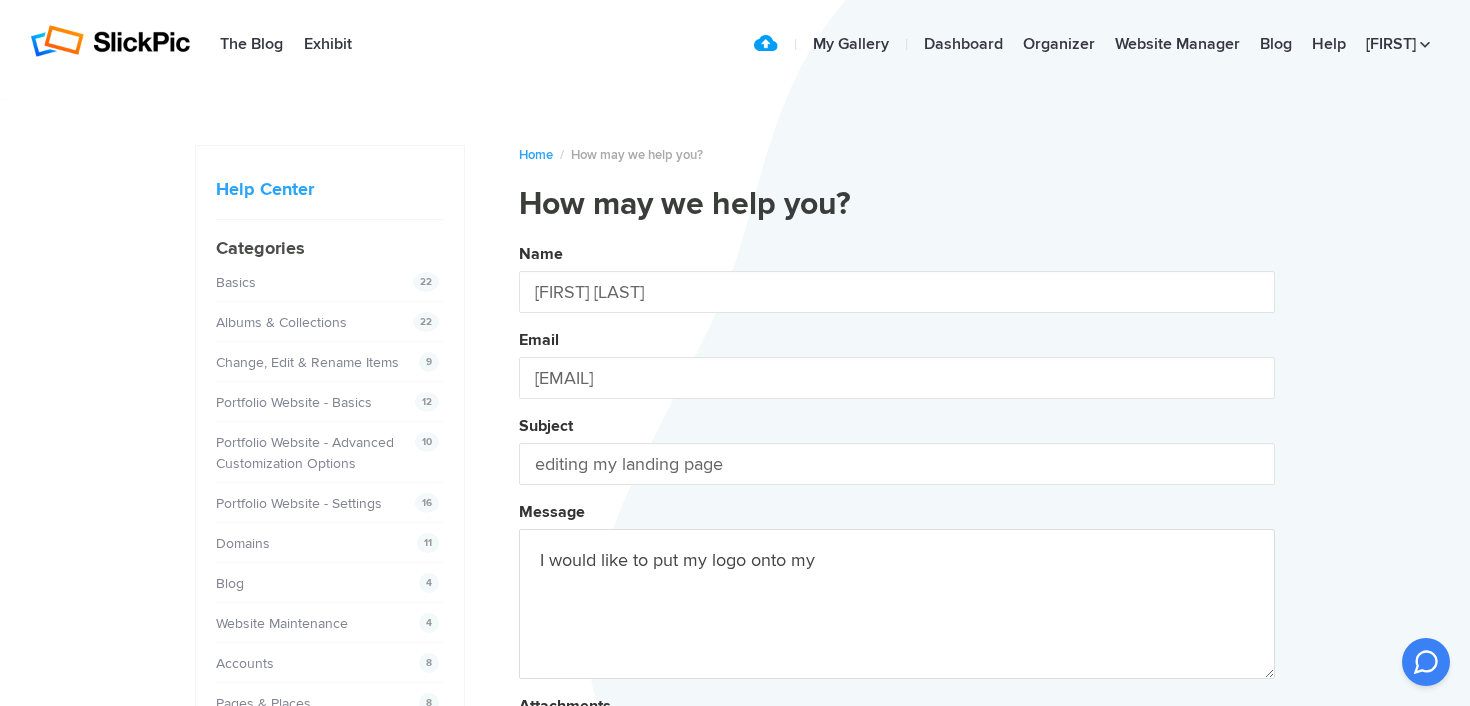 click on "Name [FIRST] [LAST] Email [EMAIL] Subject editing my landing page Message I would like to put my logo onto my Attachments Submit" at bounding box center [897, 542] 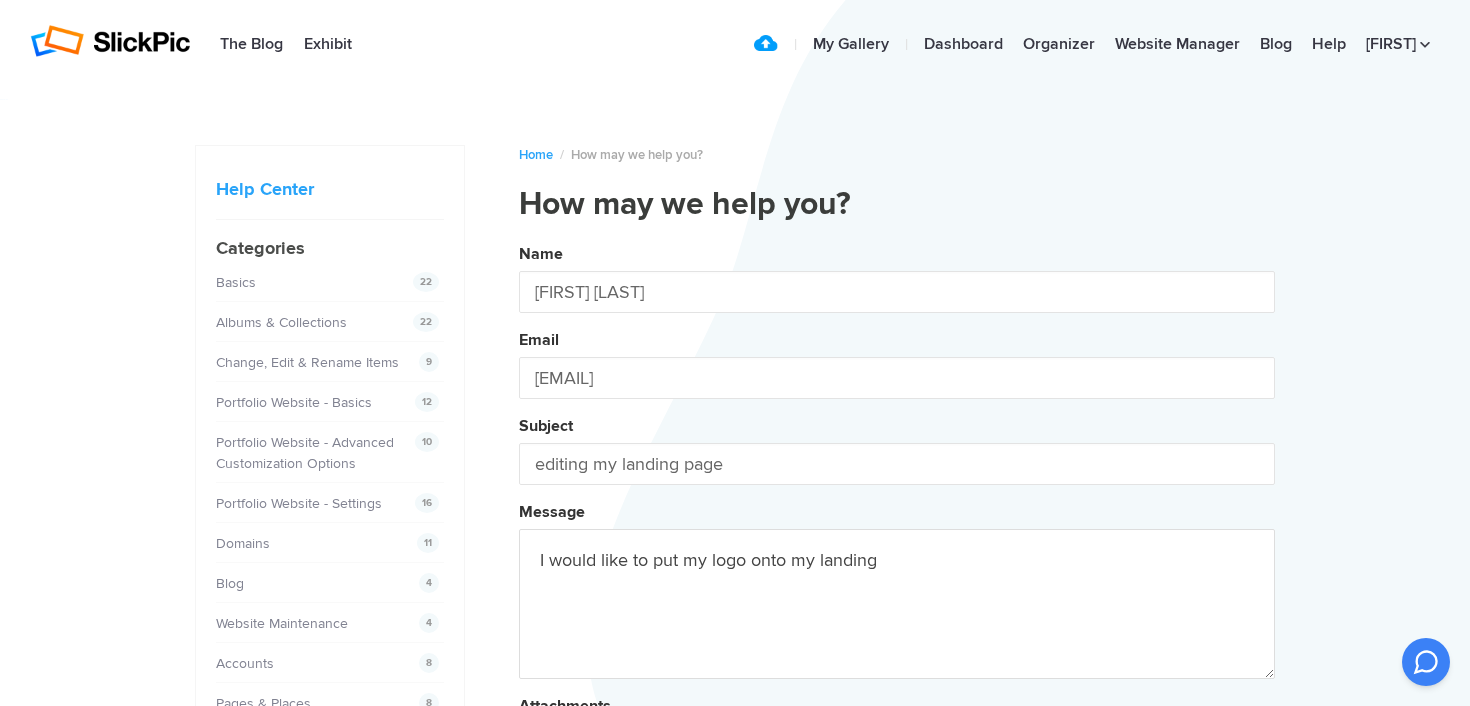 click on "Name [FIRST] [LAST] Email [EMAIL] Subject editing my landing page Message I would like to put my logo onto my landing Attachments Submit" at bounding box center [897, 542] 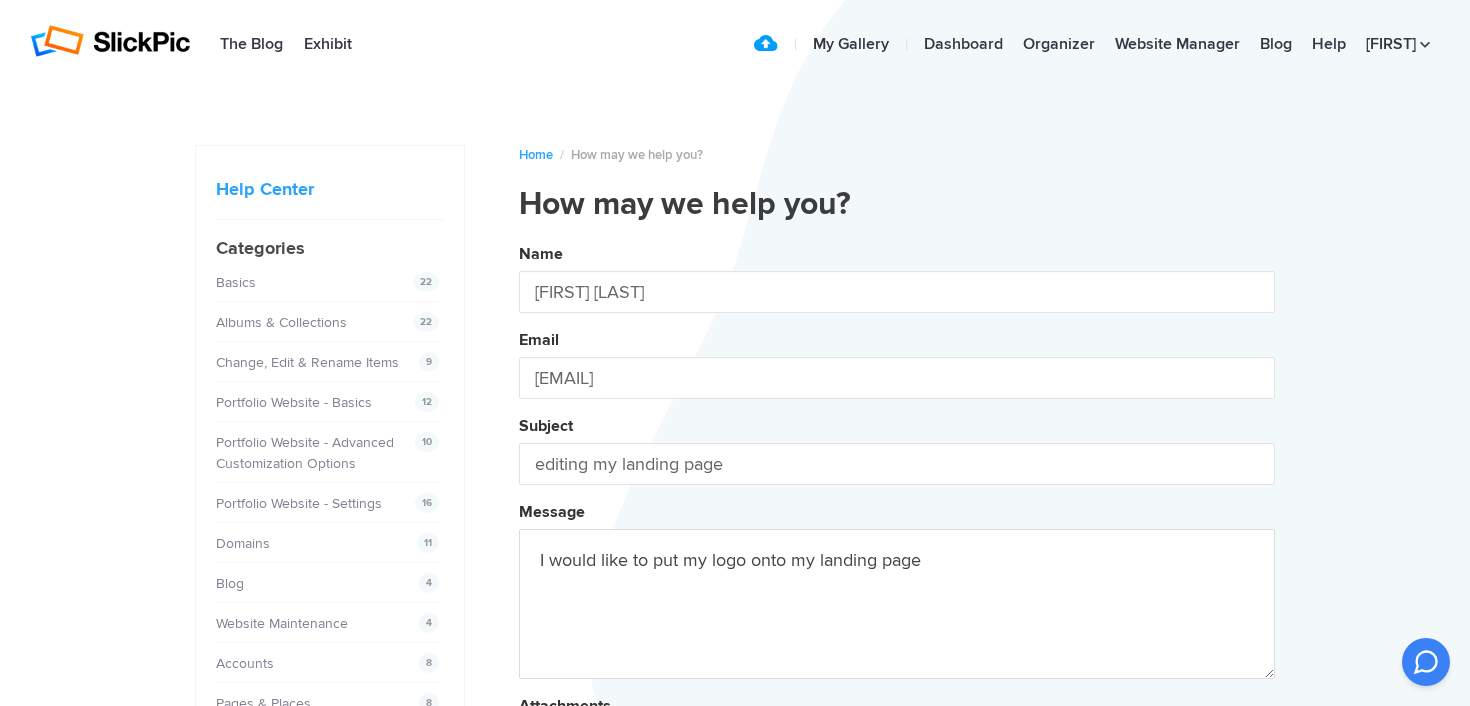 click on "Name [FIRST] [LAST] Email [EMAIL] Subject editing my landing page Message I would like to put my logo onto my landing page Attachments Submit" at bounding box center (897, 542) 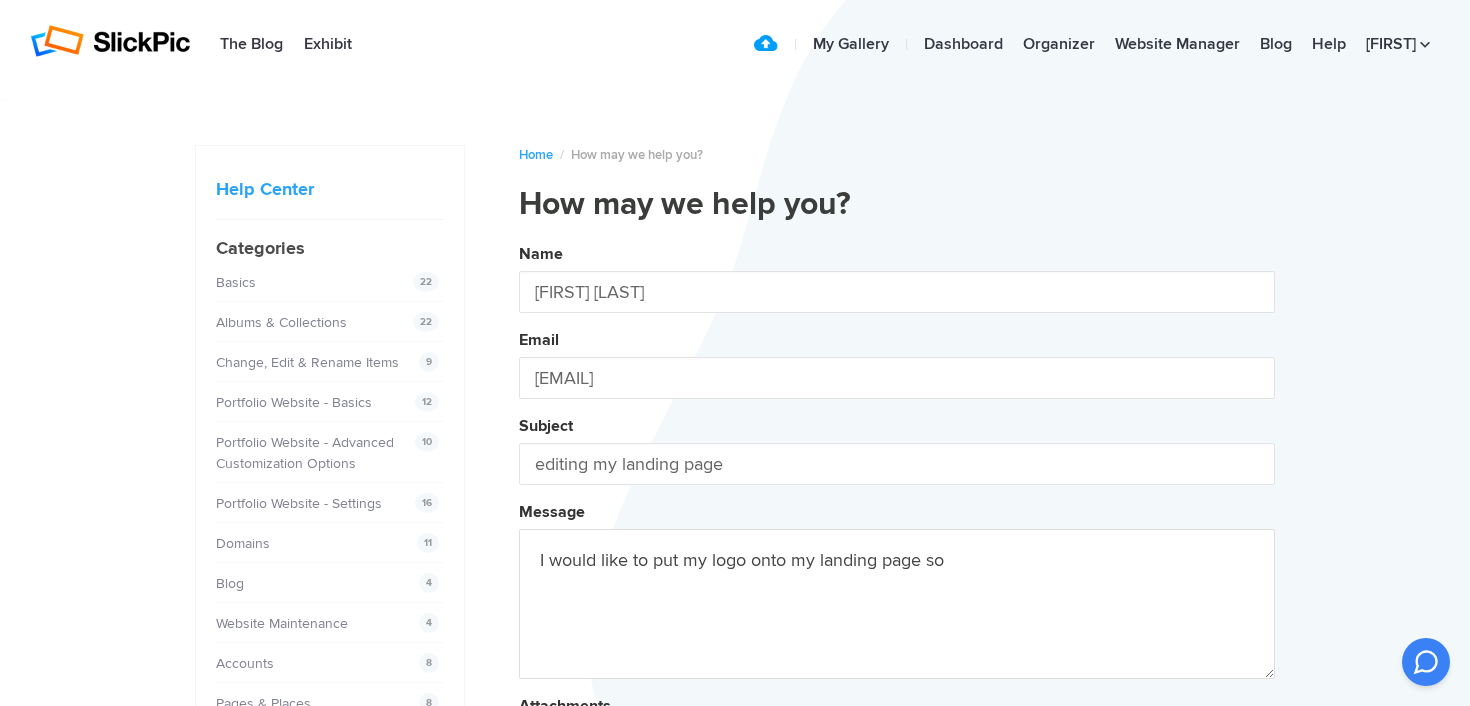 click on "Name [FIRST] [LAST] Email [EMAIL] Subject editing my landing page Message I would like to put my logo onto my landing page so t Attachments Submit" at bounding box center (897, 542) 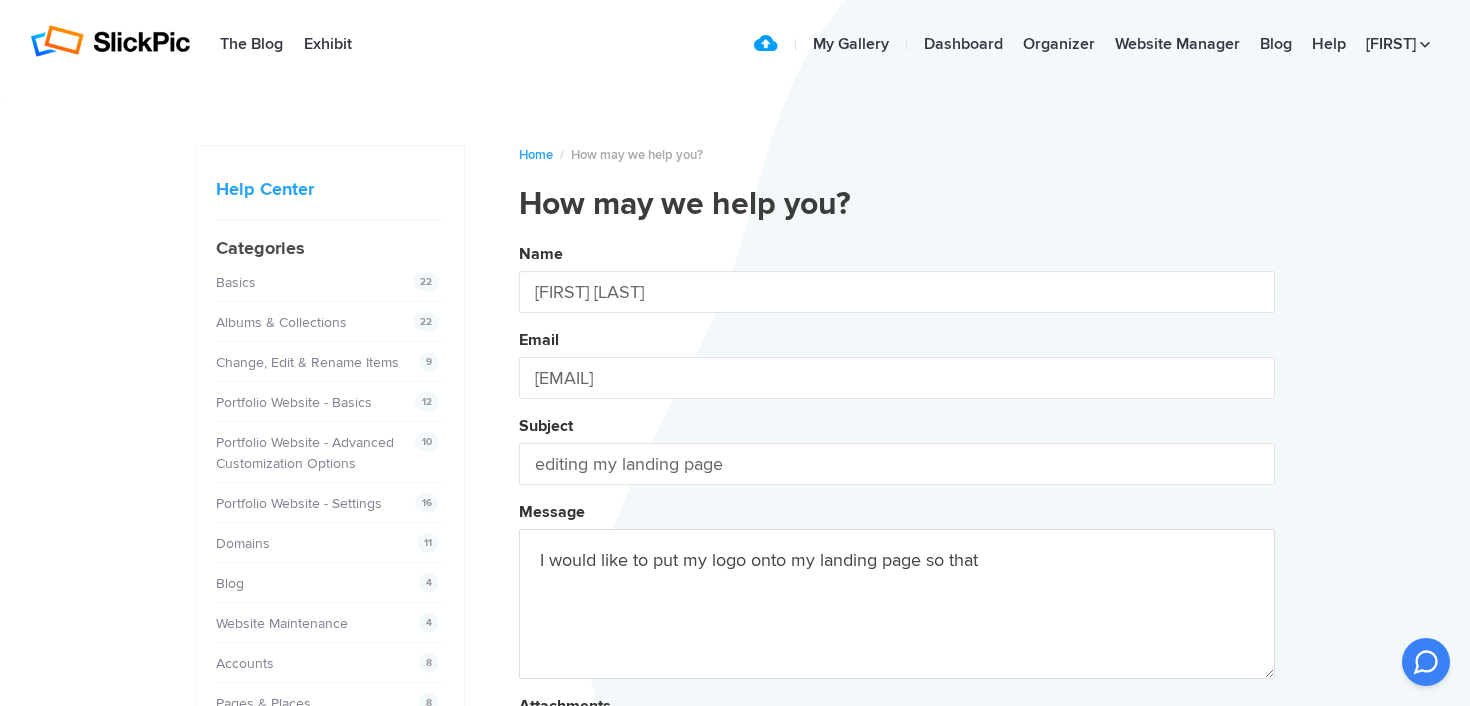 click on "Name [FIRST] [LAST] Email [EMAIL] Subject editing my landing page Message I would like to put my logo onto my landing page so that Attachments Submit" at bounding box center (897, 542) 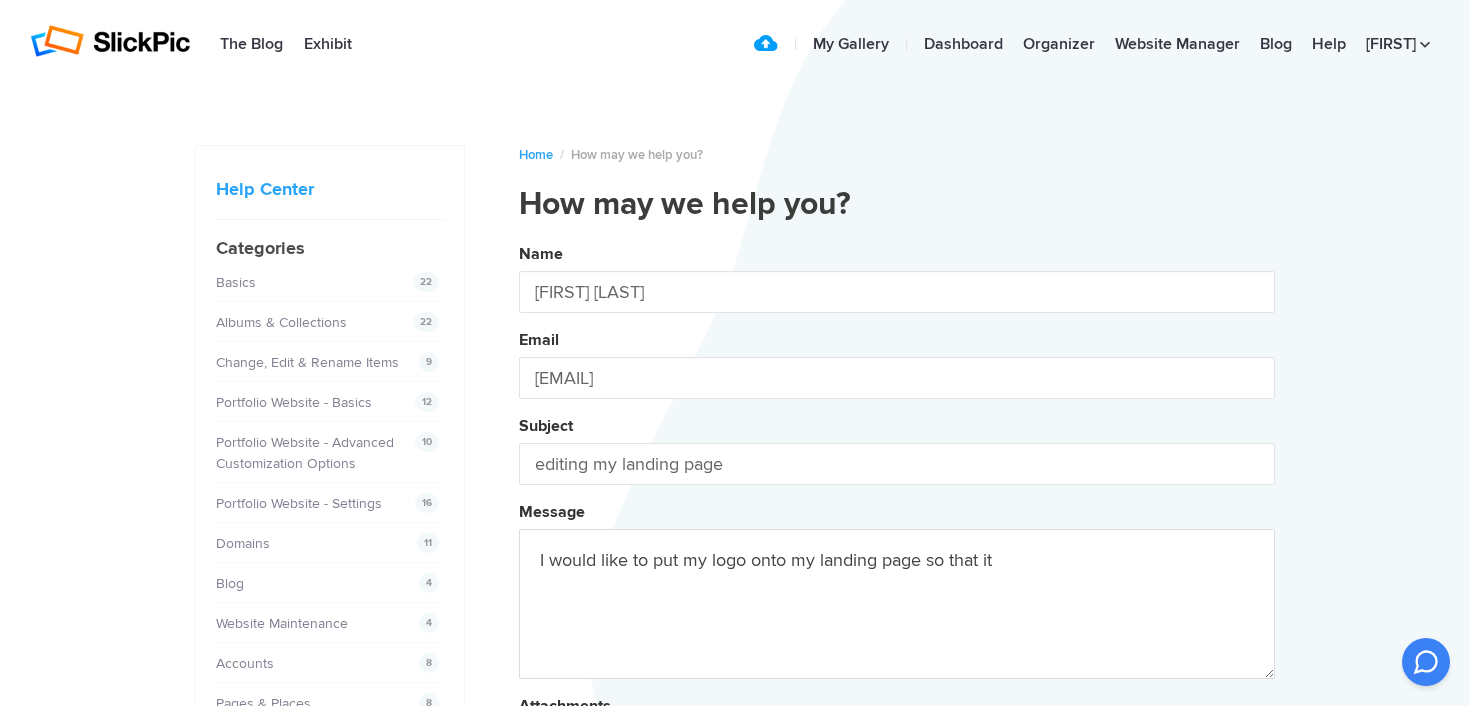 click on "Name [FIRST] [LAST] Email [EMAIL] Subject editing my landing page Message I would like to put my logo onto my landing page so that it Attachments Submit" at bounding box center (897, 542) 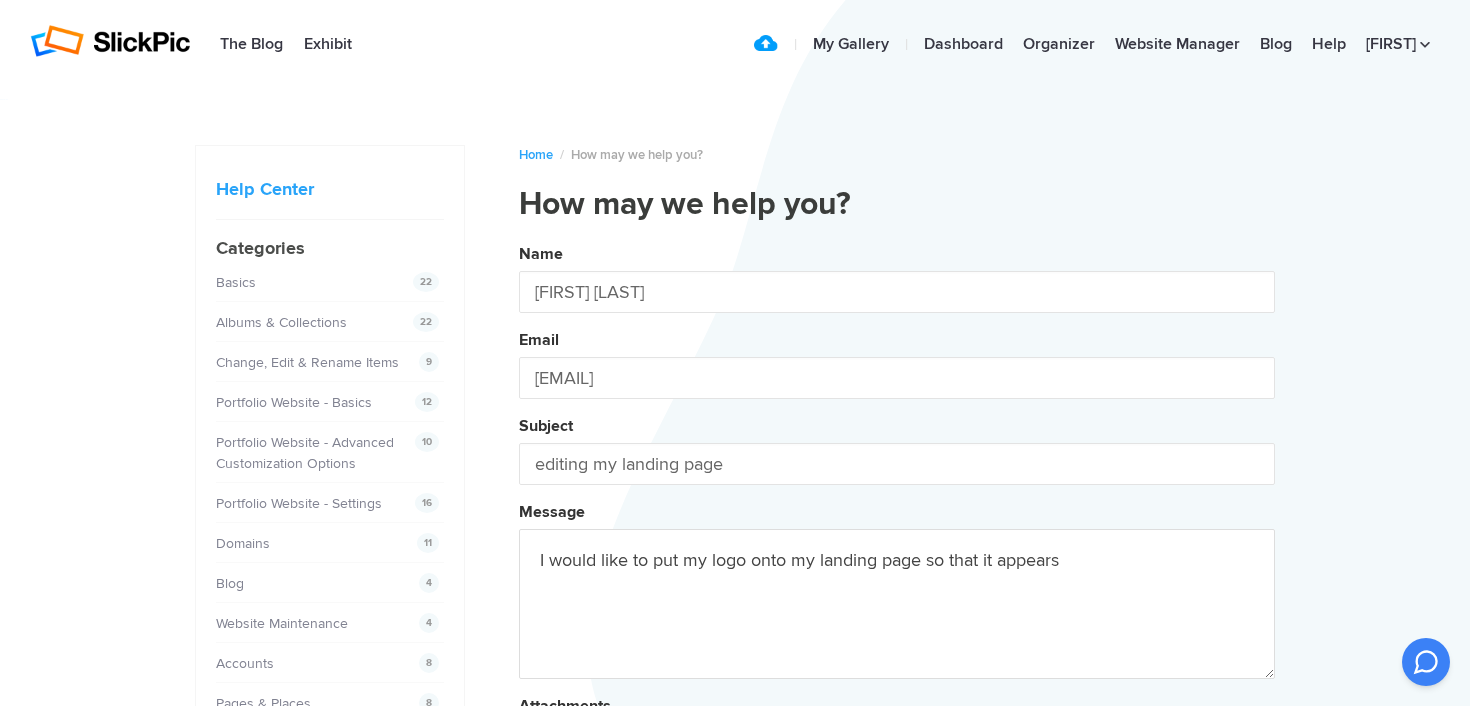 click on "Name [FIRST] [LAST] Email [EMAIL] Subject editing my landing page Message I would like to put my logo onto my landing page so that it appears Attachments Submit" at bounding box center (897, 542) 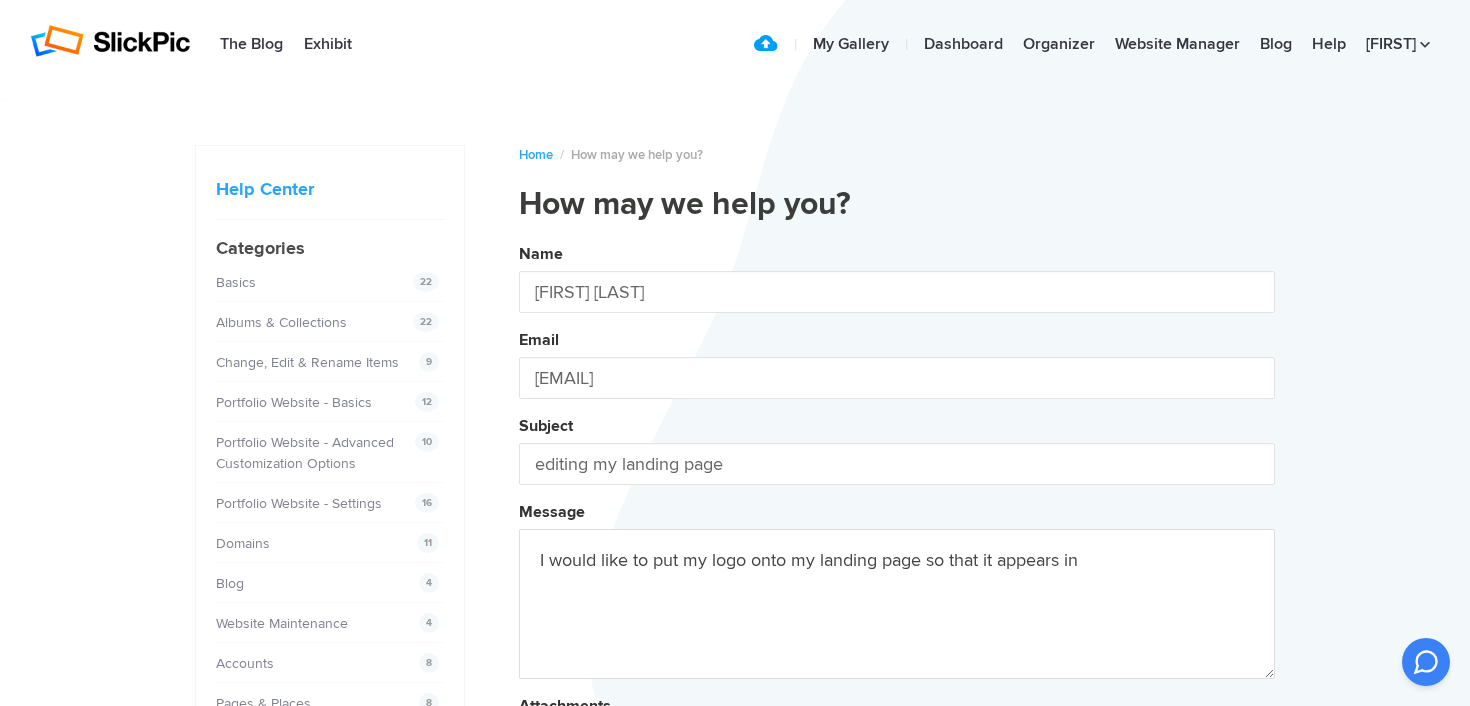 click on "Name [FIRST] [LAST] Email [EMAIL] Subject editing my landing page Message I would like to put my logo onto my landing page so that it appears in Attachments Submit" at bounding box center (897, 542) 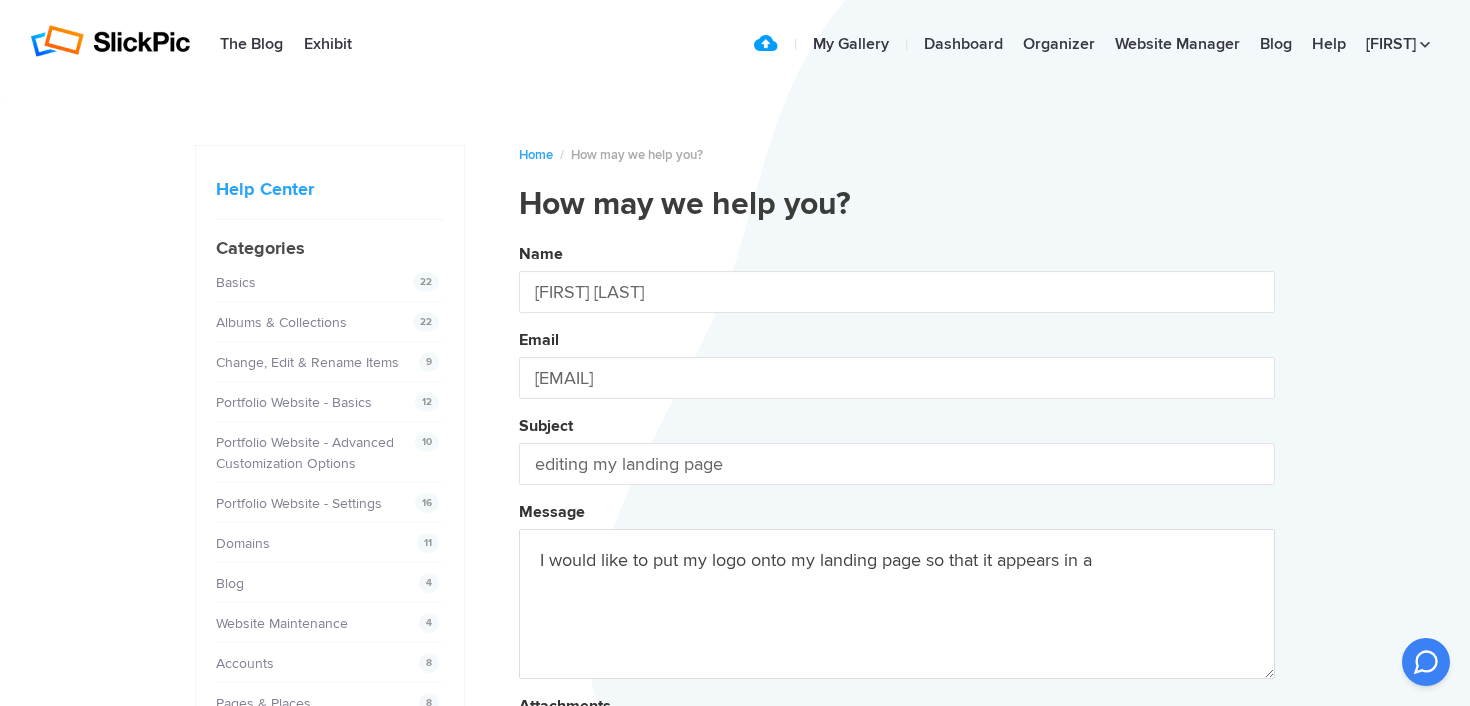 click on "Name [FIRST] [LAST] Email [EMAIL] Subject editing my landing page Message I would like to put my logo onto my landing page so that it appears in a Attachments Submit" at bounding box center (897, 542) 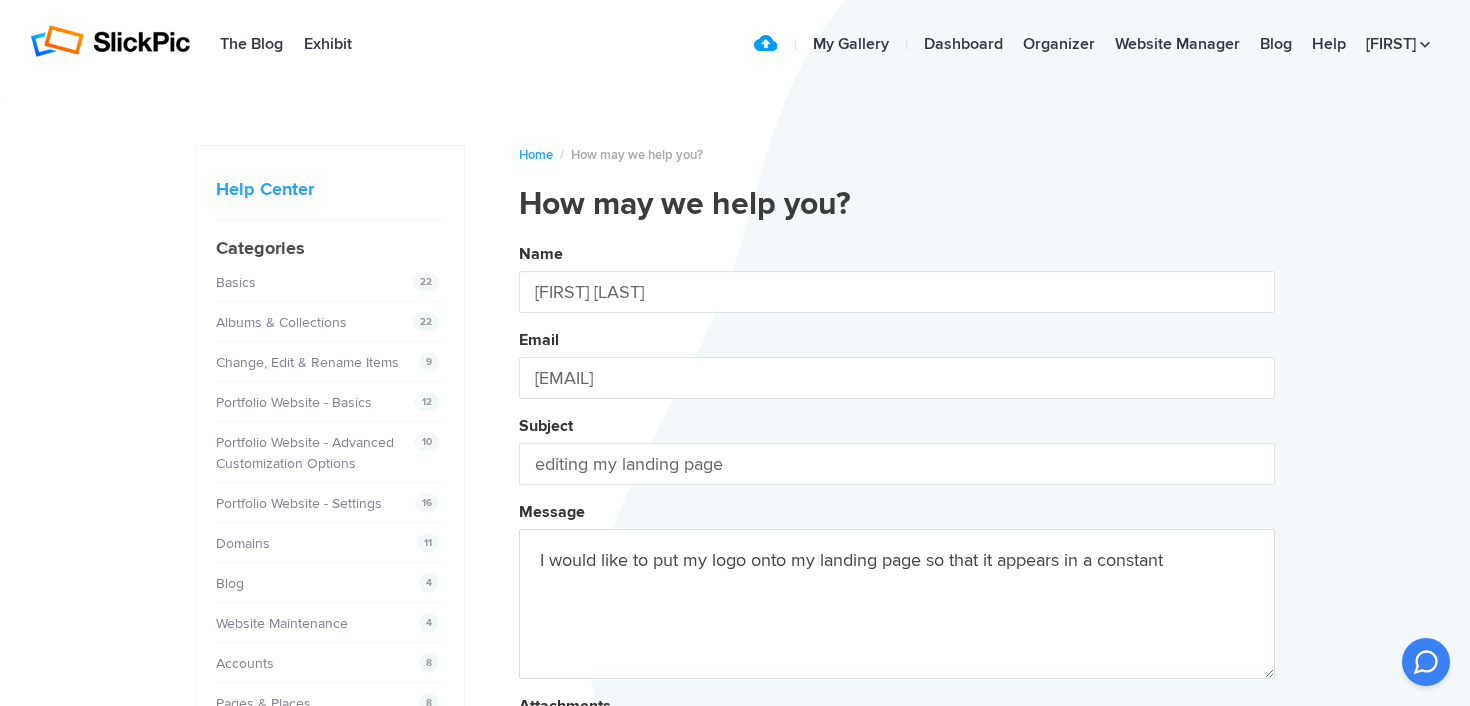 click on "Name [FIRST] [LAST] Email [EMAIL] Subject editing my landing page Message I would like to put my logo onto my landing page so that it appears in a constant Attachments Submit" at bounding box center [897, 542] 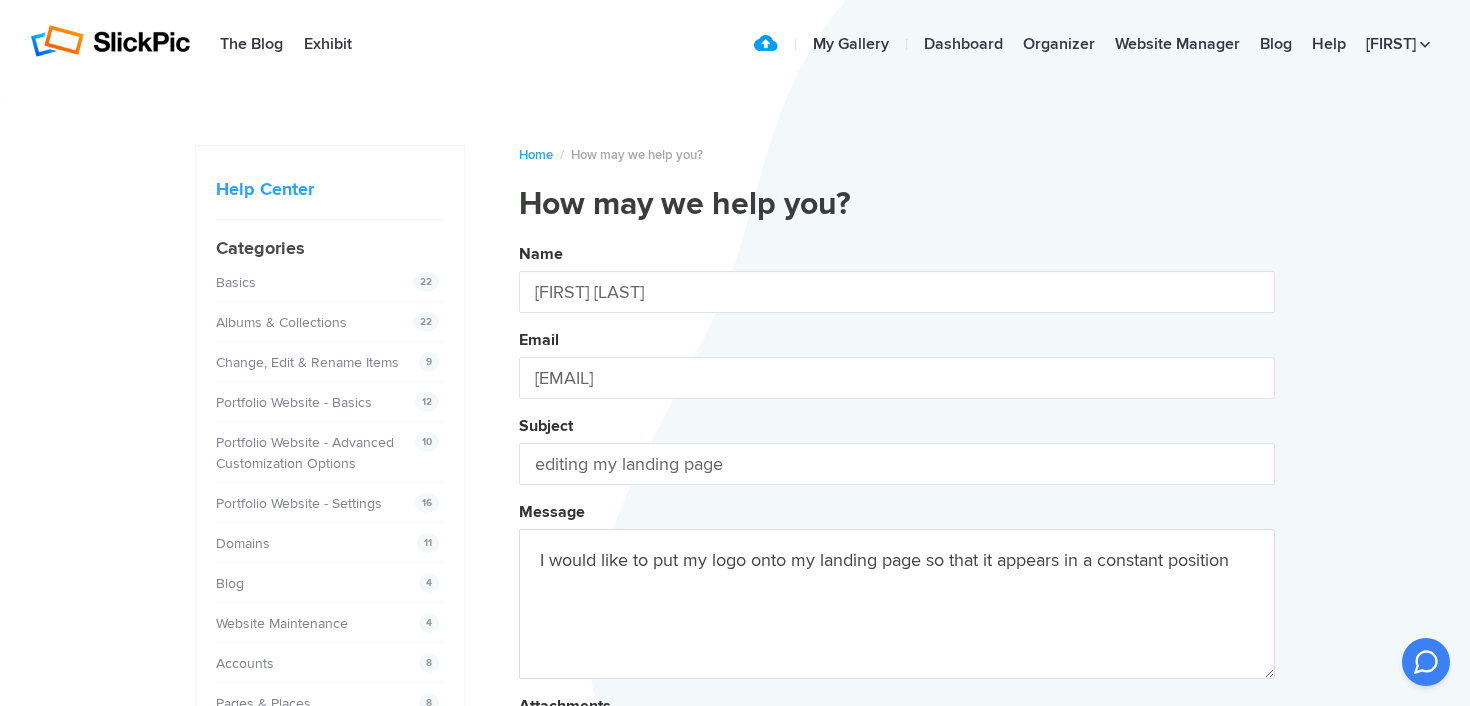 click on "Name [FIRST] [LAST] Email [EMAIL] Subject editing my landing page Message I would like to put my logo onto my landing page so that it appears in a constant position Attachments Submit" at bounding box center [897, 542] 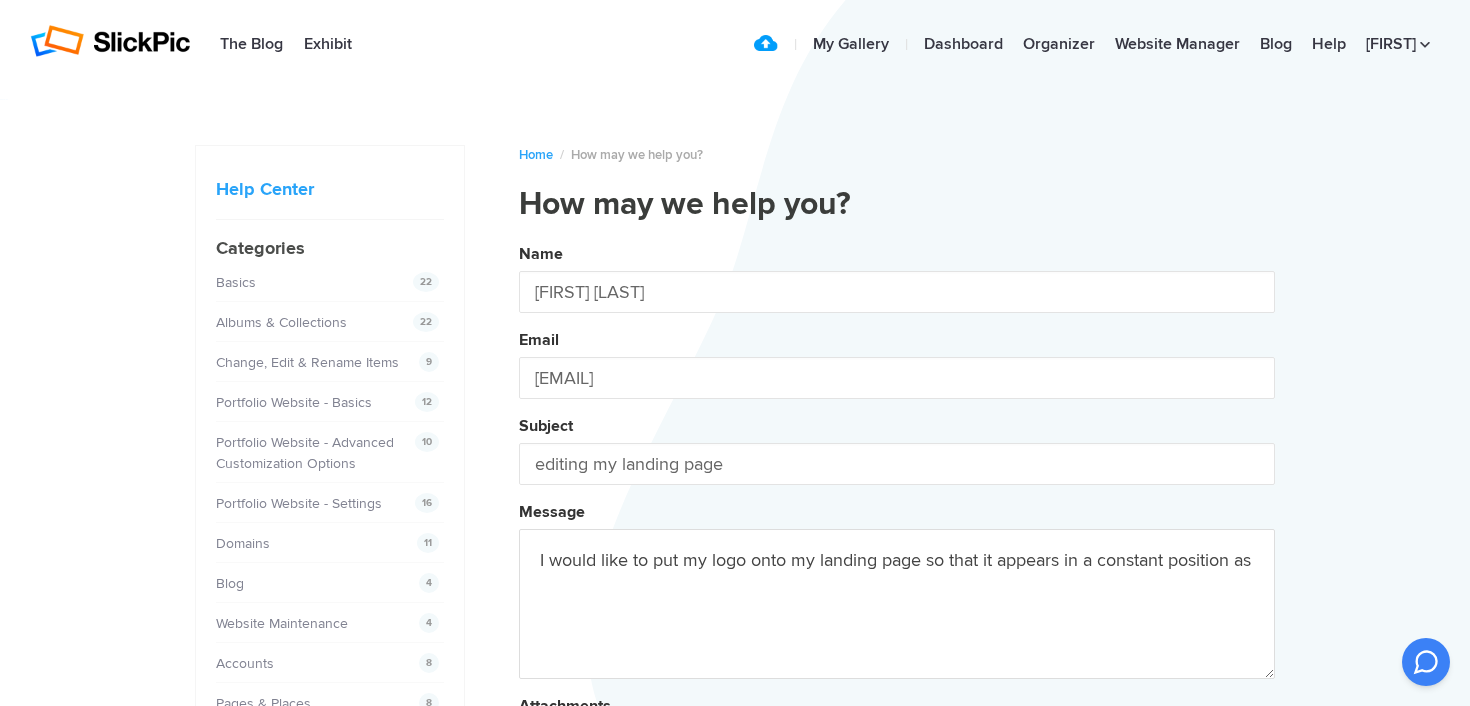 click on "Name [FIRST] [LAST] Email [EMAIL] Subject editing my landing page Message I would like to put my logo onto my landing page so that it appears in a constant position as Attachments Submit" at bounding box center (897, 542) 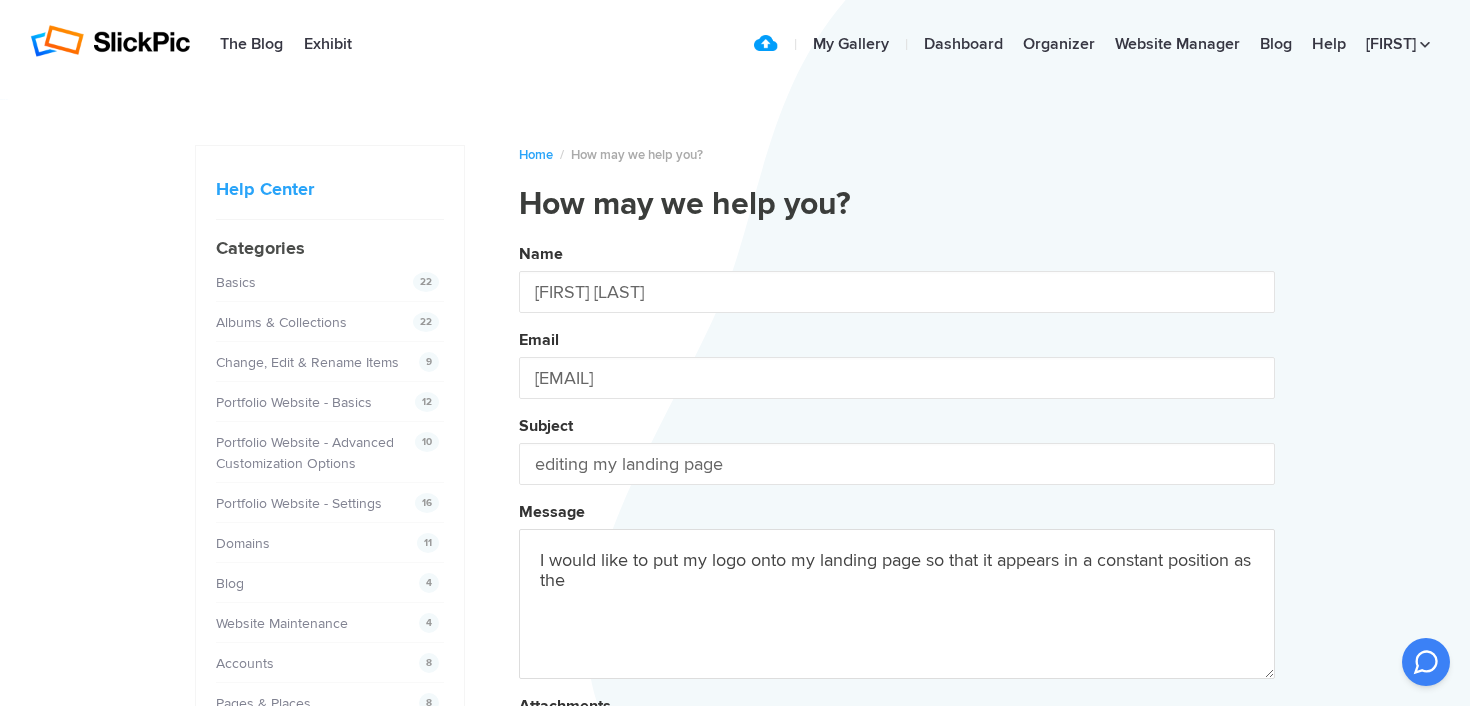 click on "Name [FIRST] [LAST] Email [EMAIL] Subject editing my landing page Message I would like to put my logo onto my landing page so that it appears in a constant position as the Attachments Submit" at bounding box center (897, 542) 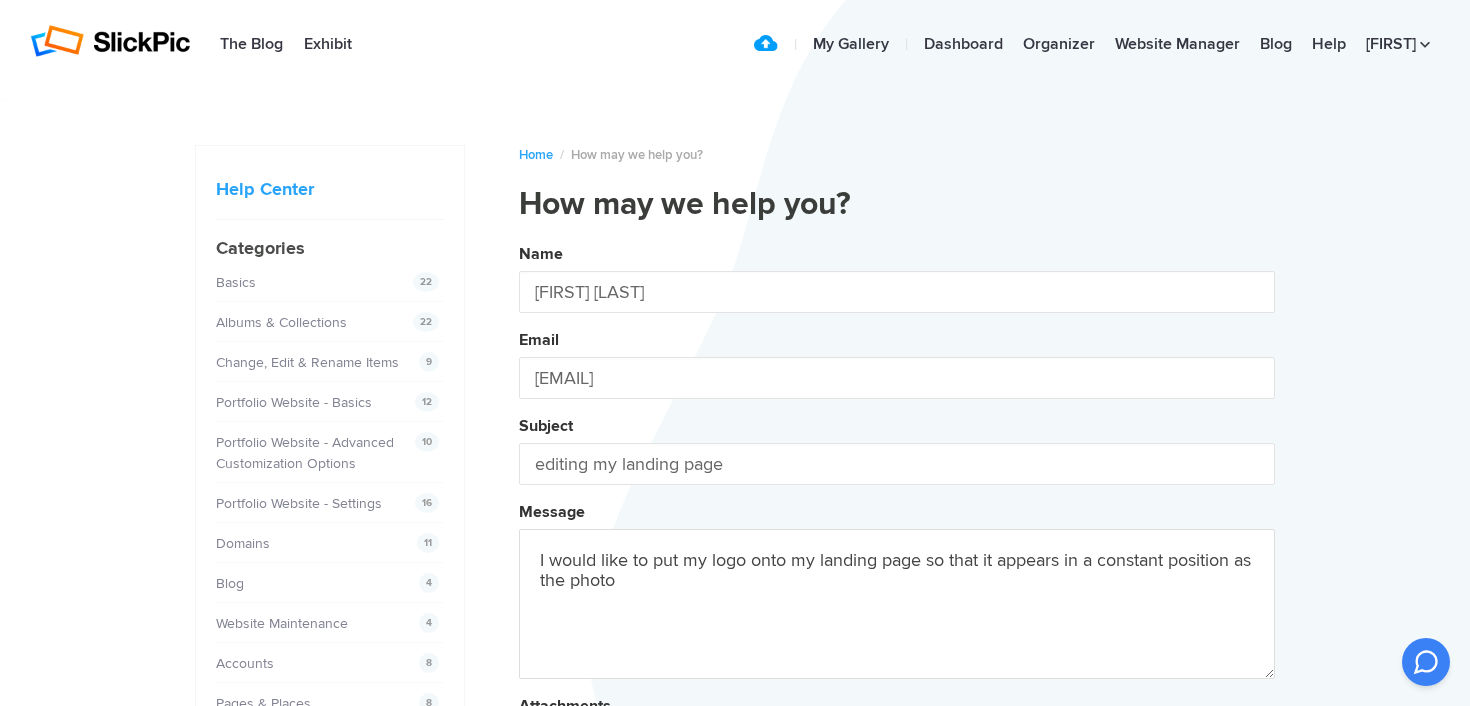 click on "Name [FIRST] [LAST] Email [EMAIL] Subject editing my landing page Message I would like to put my logo onto my landing page so that it appears in a constant position as the photo Attachments Submit" at bounding box center (897, 542) 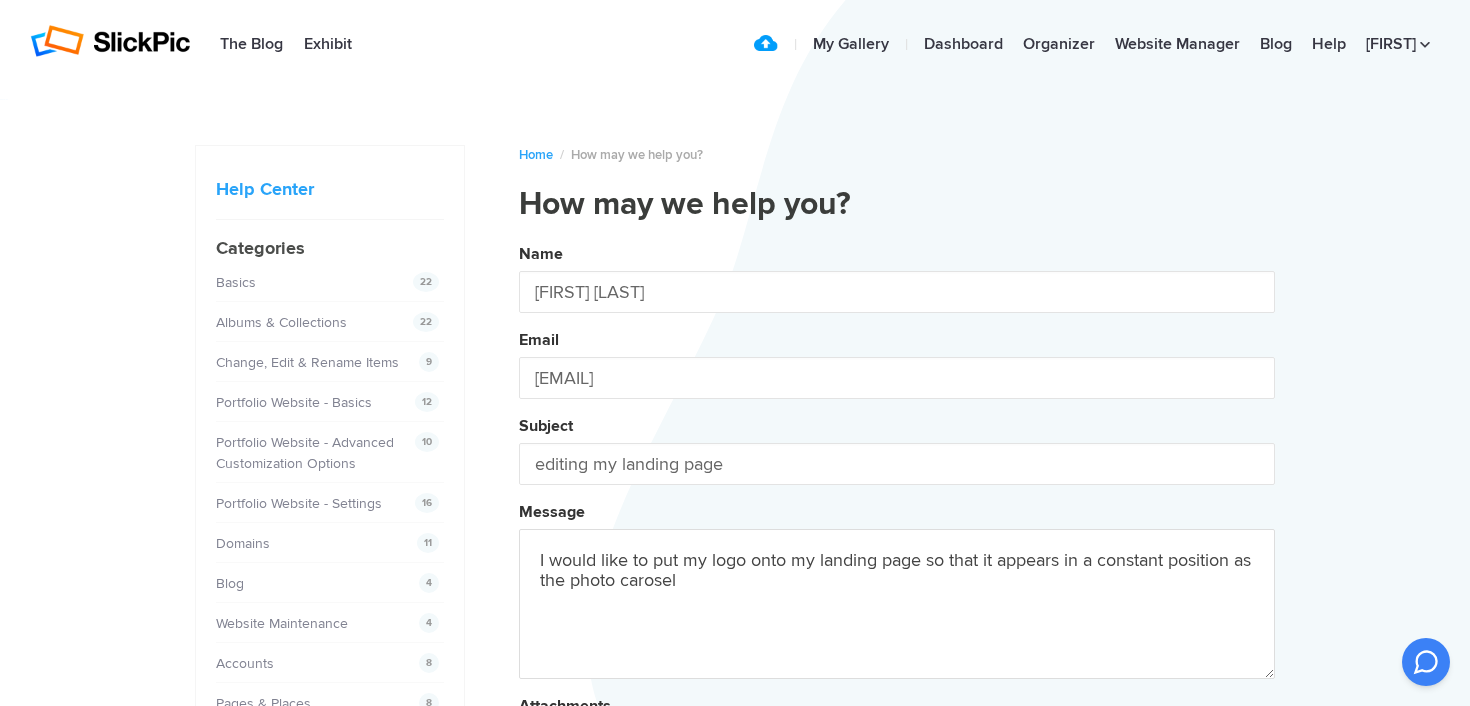click on "Name [FIRST] [LAST] Email [EMAIL] Subject editing my landing page Message I would like to put my logo onto my landing page so that it appears in a constant position as the photo carosel Attachments Submit" at bounding box center [897, 542] 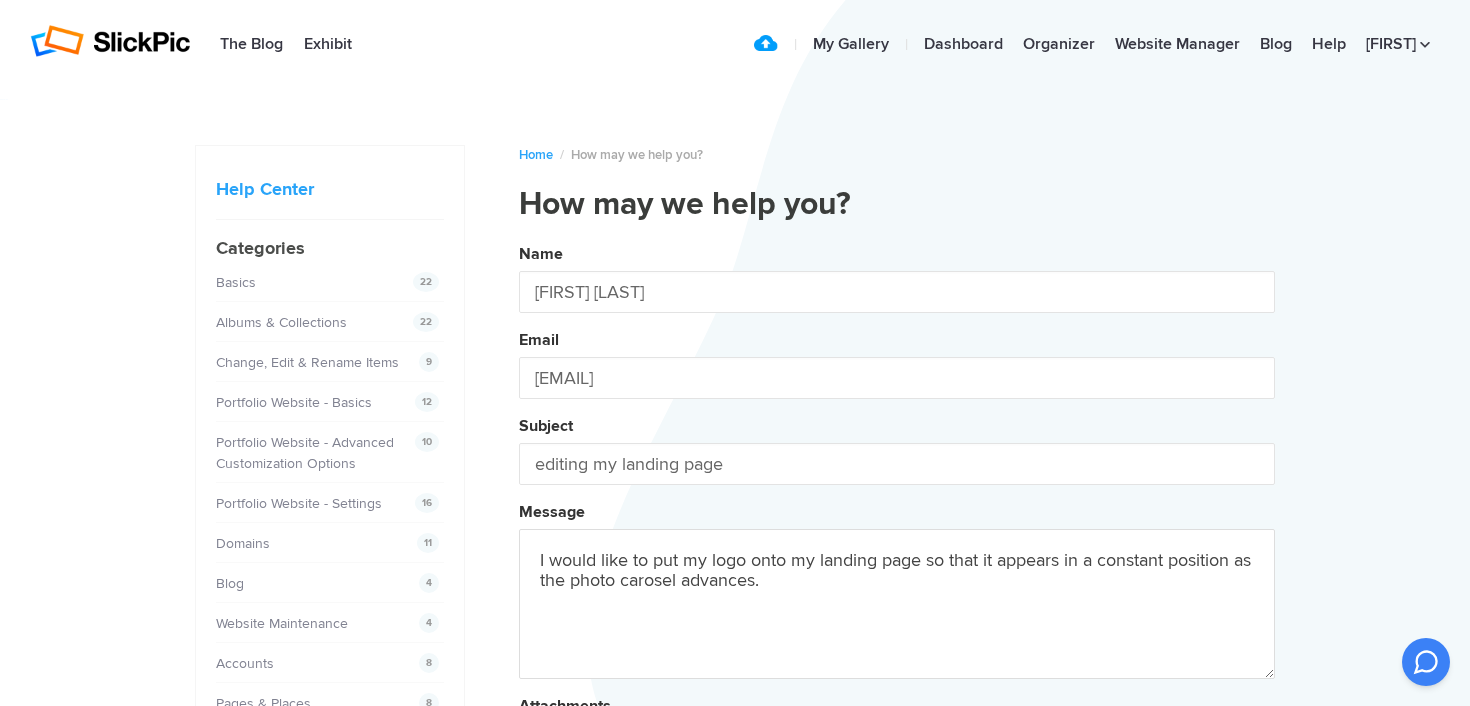 click on "Name [FIRST] [LAST] Email [EMAIL] Subject editing my landing page Message I would like to put my logo onto my landing page so that it appears in a constant position as the photo carosel advances. Attachments Submit" at bounding box center [897, 542] 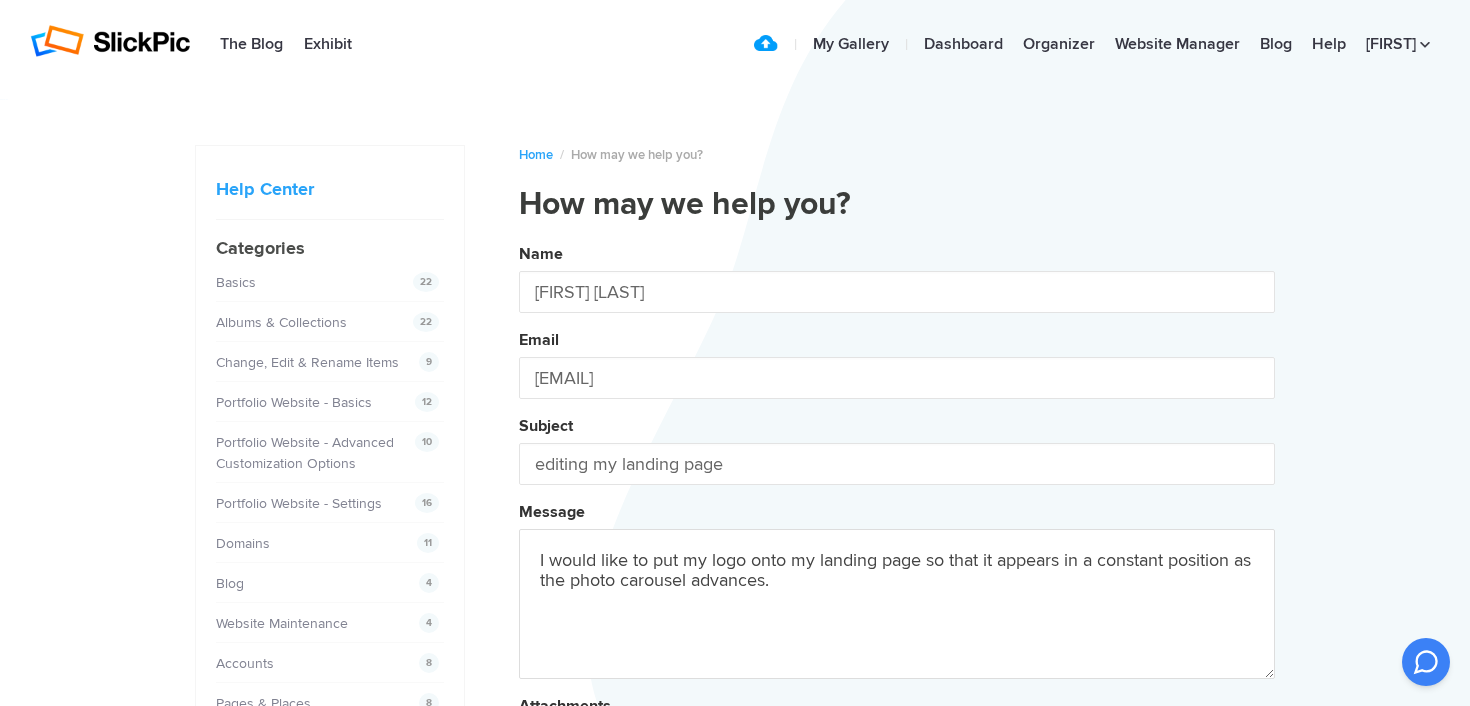 click on "I would like to put my logo onto my landing page so that it appears in a constant position as the photo carousel advances." at bounding box center [897, 604] 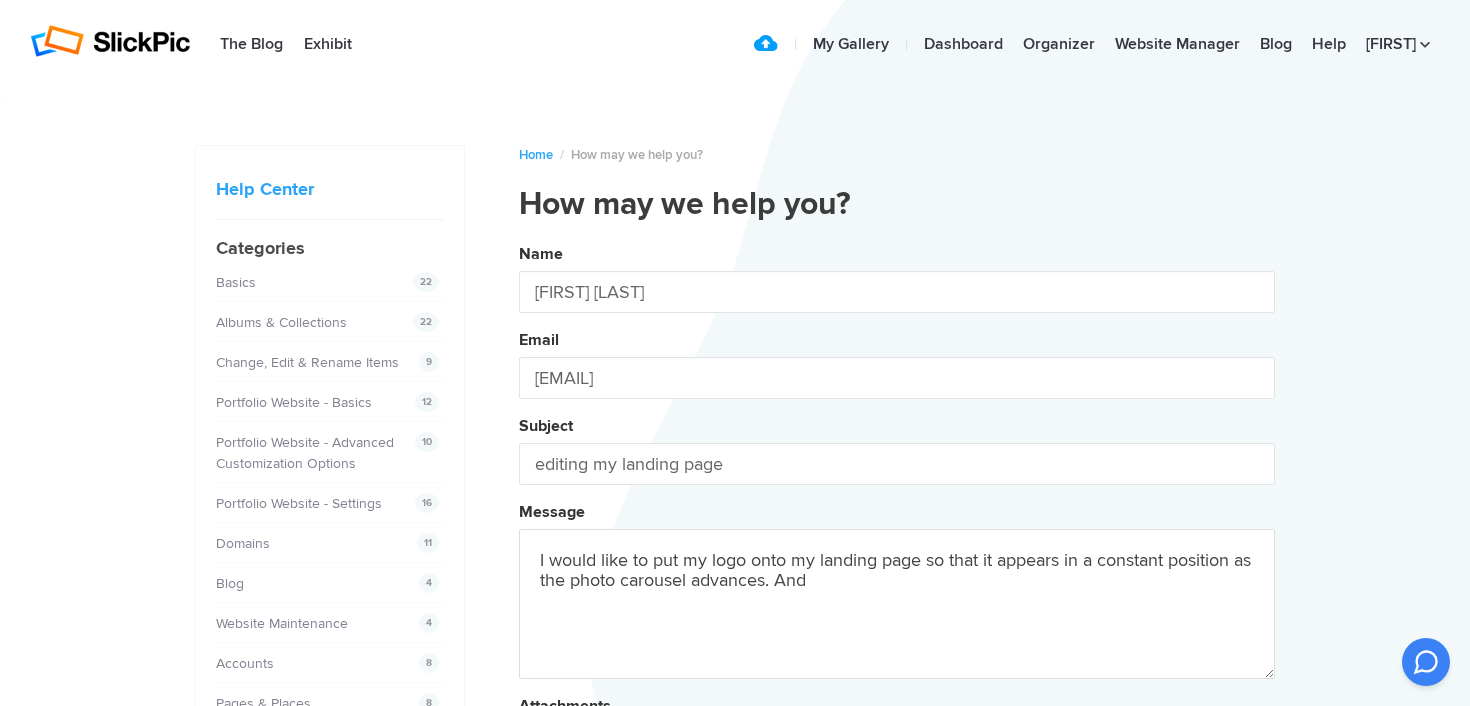 click on "Name [FIRST] [LAST] Email [EMAIL] Subject editing my landing page Message I would like to put my logo onto my landing page so that it appears in a constant position as the photo carousel advances. And Attachments Submit" at bounding box center [897, 542] 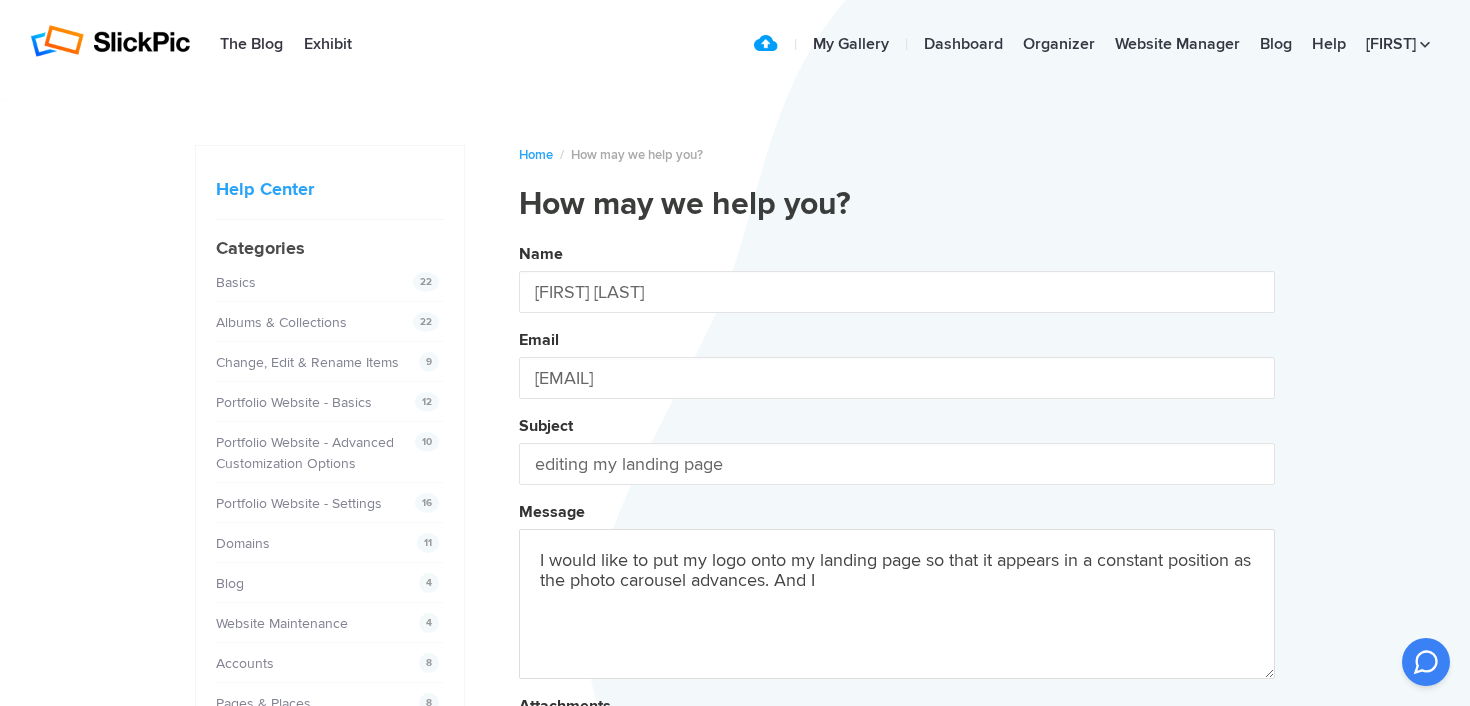 click on "Name [FIRST] [LAST] Email [EMAIL] Subject editing my landing page Message I would like to put my logo onto my landing page so that it appears in a constant position as the photo carousel advances. And I would like to add my Esty store link in several place inclu Attachments Submit" at bounding box center (897, 542) 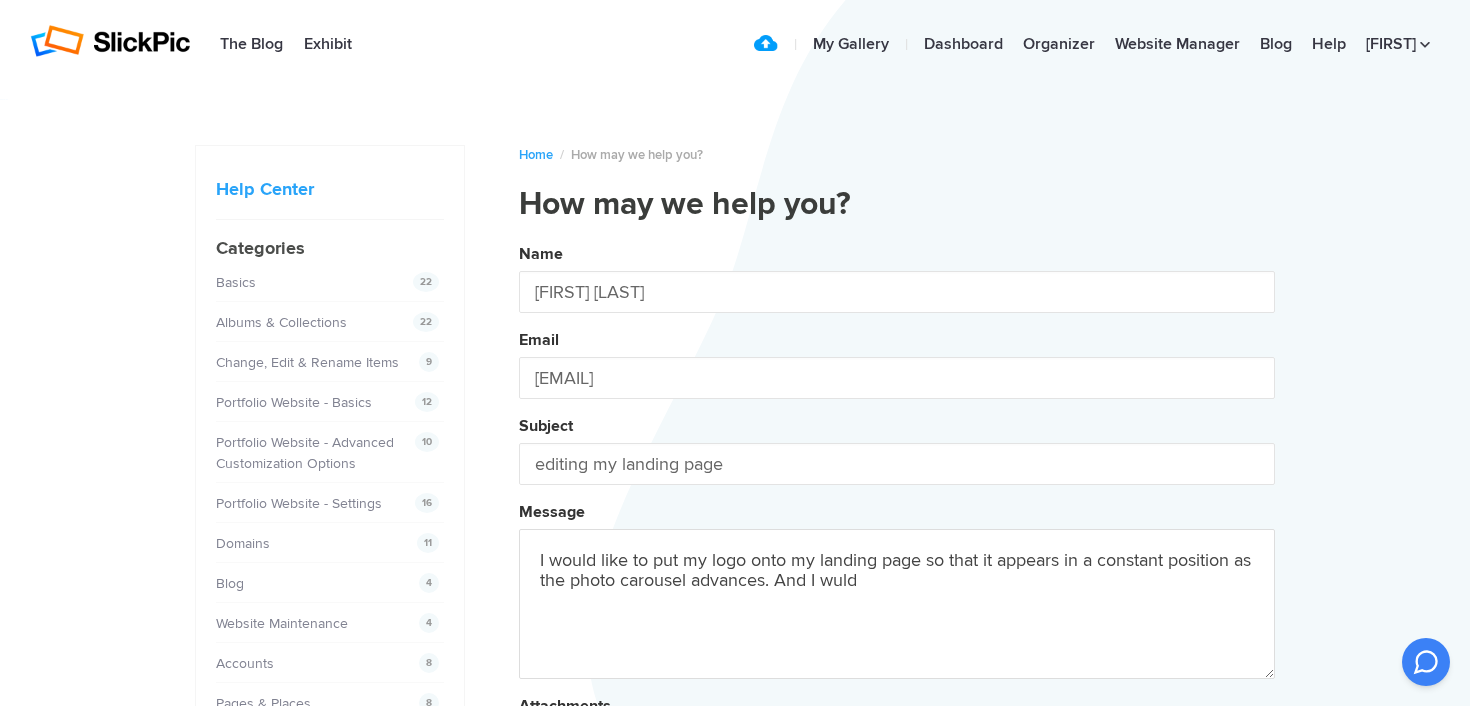 click on "Name [FIRST] [LAST] Email [EMAIL] Subject editing my landing page Message I would like to put my logo onto my landing page so that it appears in a constant position as the photo carousel advances. And I wuld Attachments Submit" at bounding box center [897, 542] 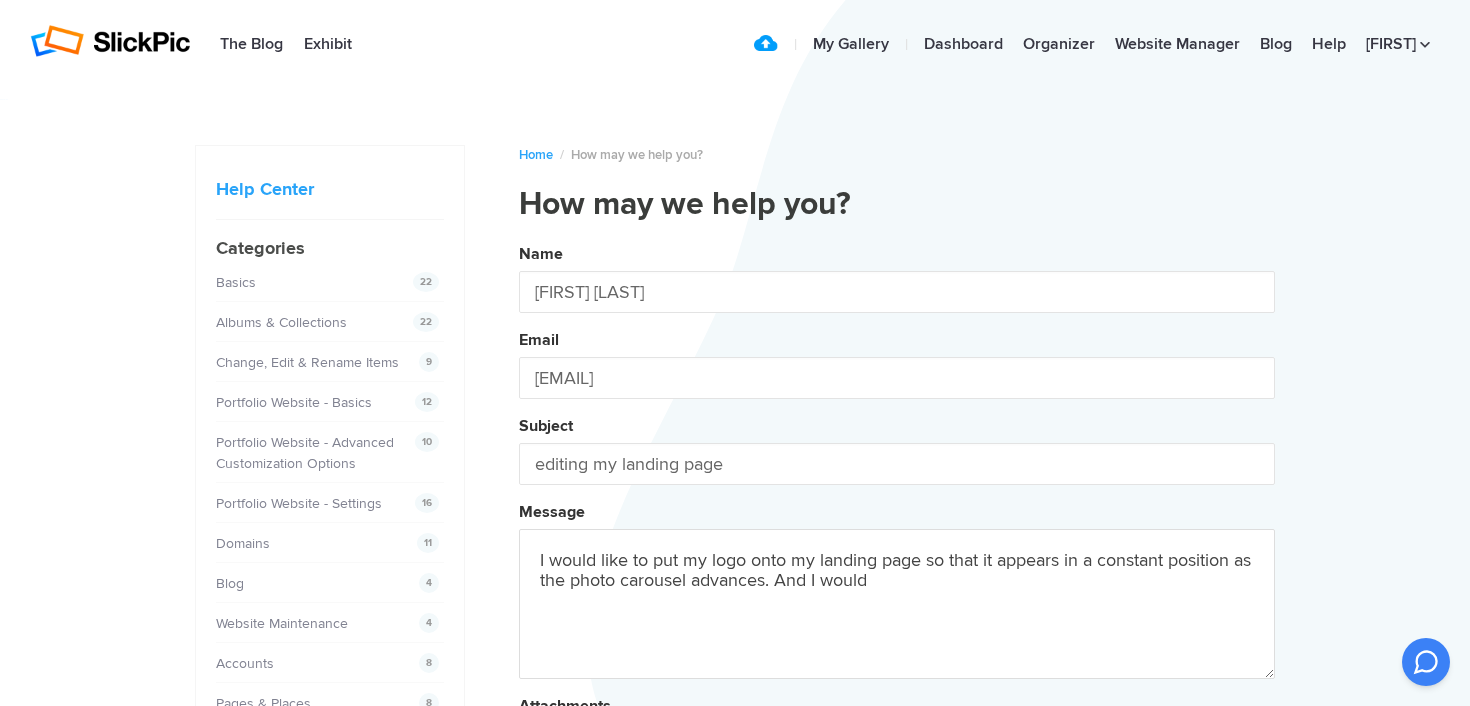 click on "Name [FIRST] [LAST] Email [EMAIL] Subject editing my landing page Message I would like to put my logo onto my landing page so that it appears in a constant position as the photo carousel advances. And I would Attachments Submit" at bounding box center [897, 542] 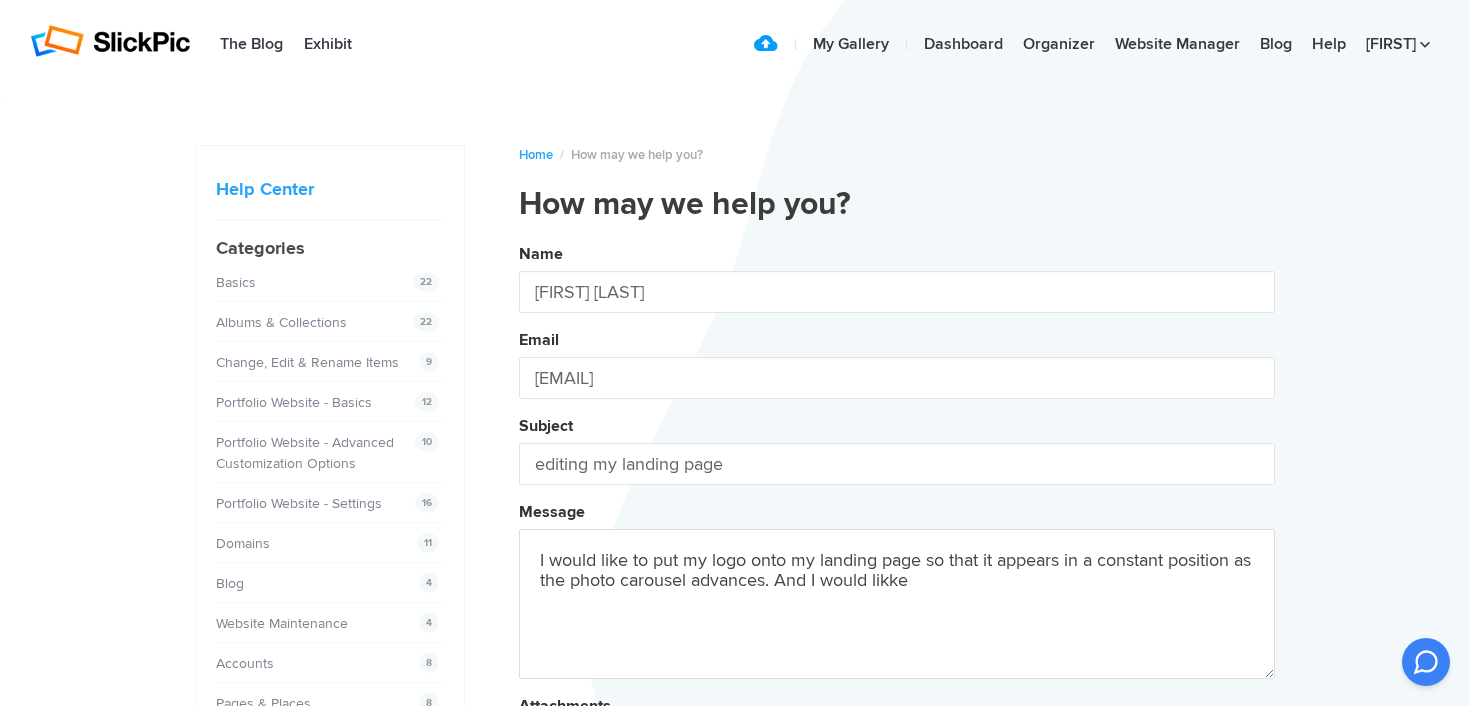 click on "Name [FIRST] [LAST] Email [EMAIL] Subject editing my landing page Message I would like to put my logo onto my landing page so that it appears in a constant position as the photo carousel advances. And I would likke Attachments Submit" at bounding box center (897, 542) 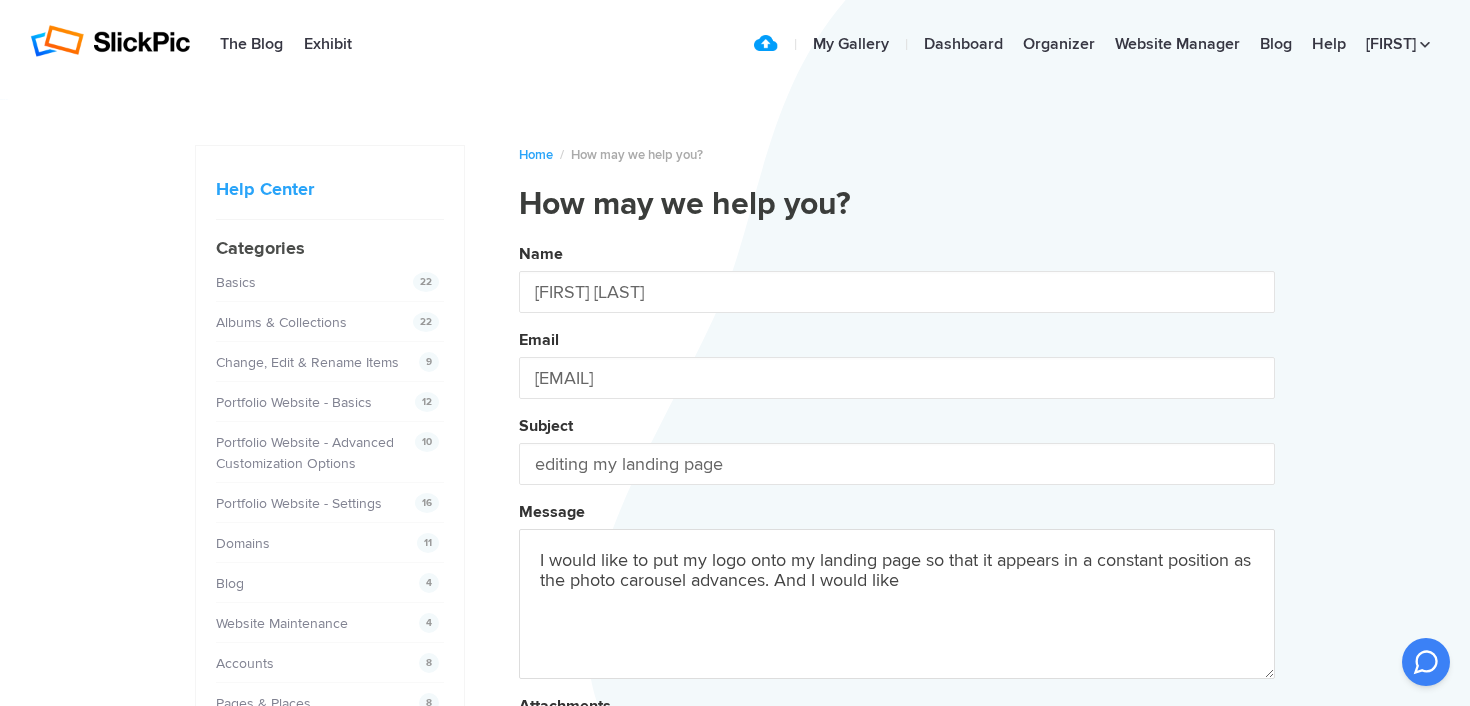 click on "Name [FIRST] [LAST] Email [EMAIL] Subject editing my landing page Message I would like to put my logo onto my landing page so that it appears in a constant position as the photo carousel advances. And I would like Attachments Submit" at bounding box center (897, 542) 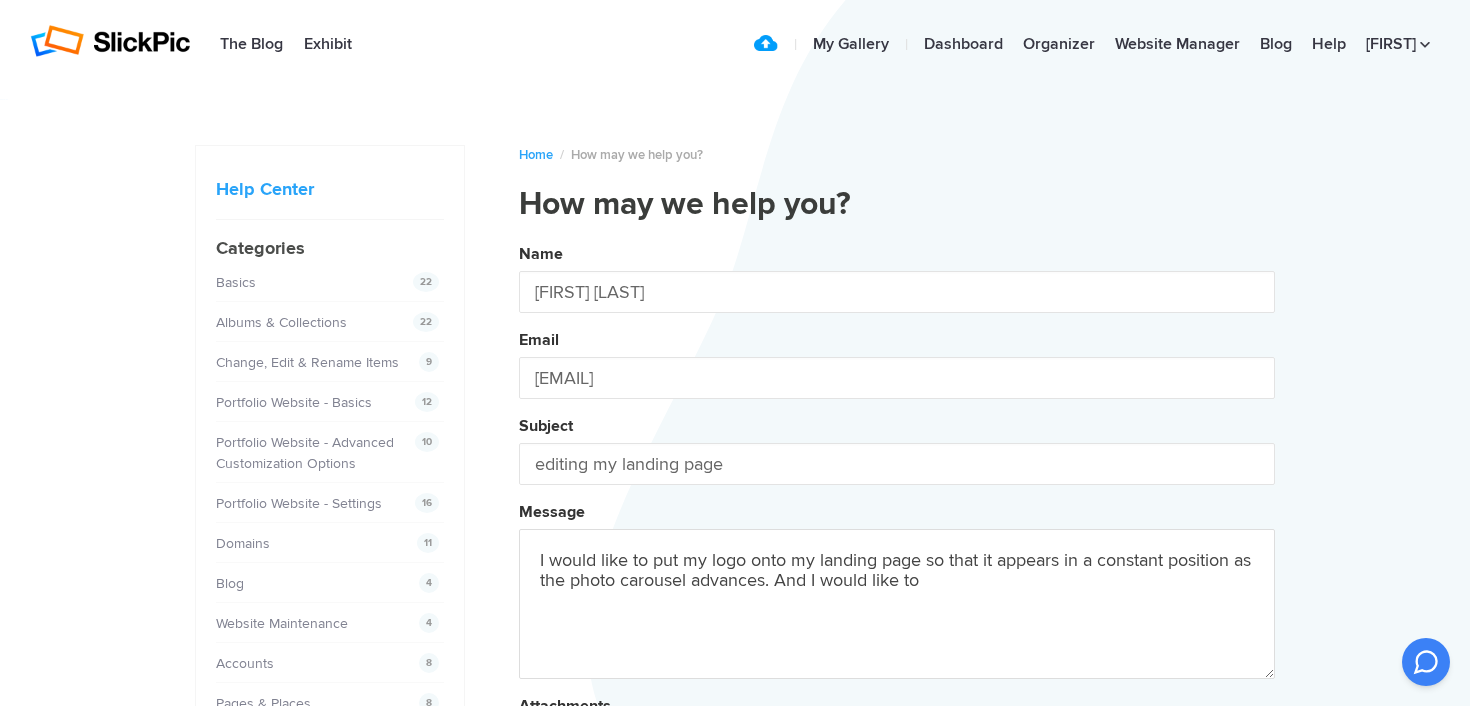 click on "Name [FIRST] [LAST] Email [EMAIL] Subject editing my landing page Message I would like to put my logo onto my landing page so that it appears in a constant position as the photo carousel advances. And I would like to Attachments Submit" at bounding box center (897, 542) 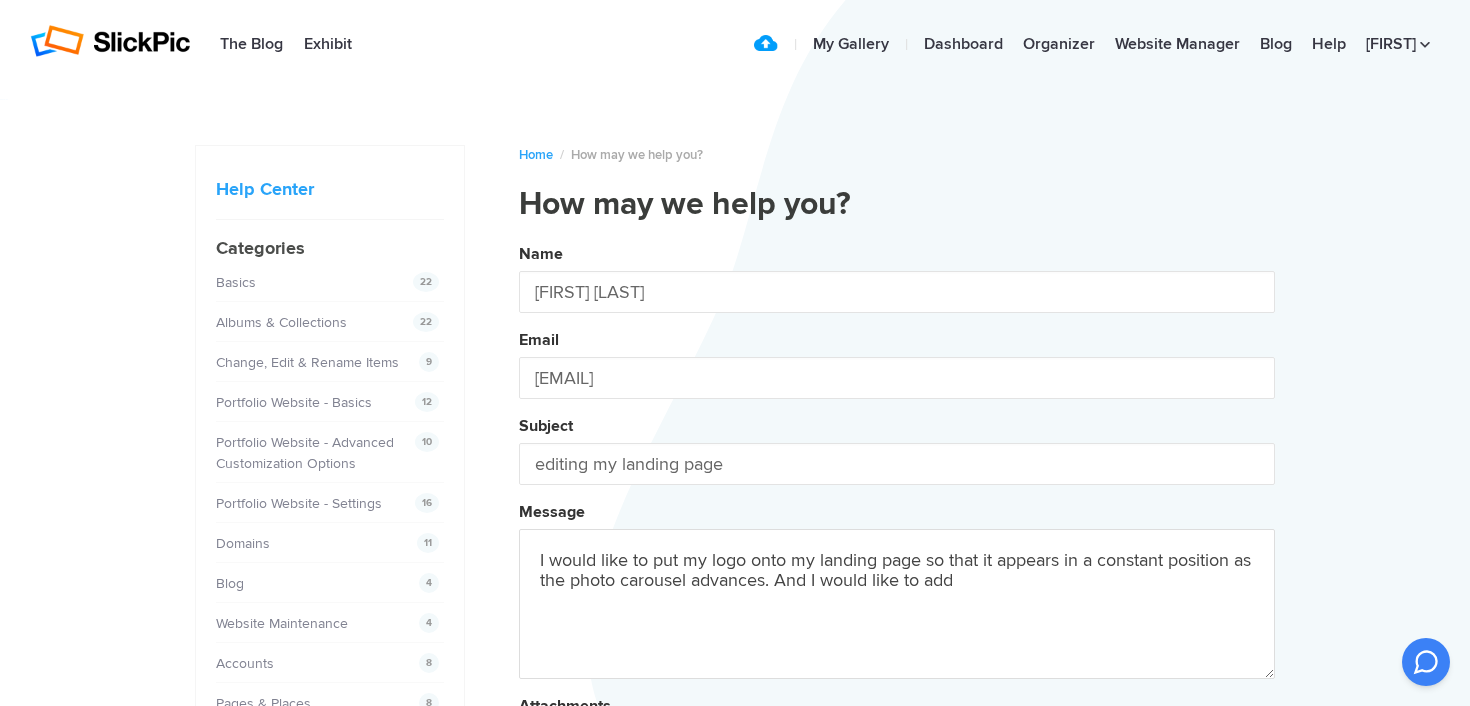 click on "Name [FIRST] [LAST] Email [EMAIL] Subject editing my landing page Message I would like to put my logo onto my landing page so that it appears in a constant position as the photo carousel advances. And I would like to add Attachments Submit" at bounding box center [897, 542] 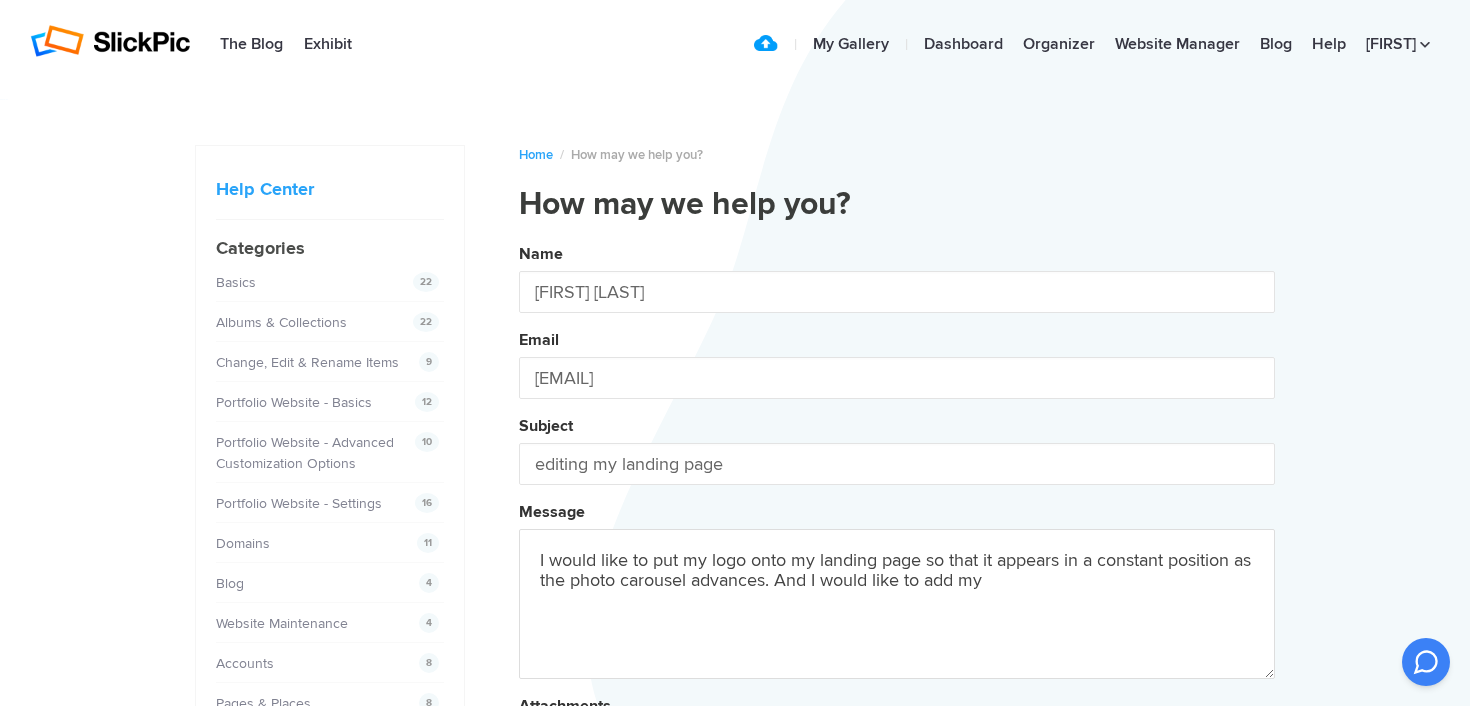 click on "Name [FIRST] [LAST] Email [EMAIL] Subject editing my landing page Message I would like to put my logo onto my landing page so that it appears in a constant position as the photo carousel advances. And I would like to add Attachments Submit" at bounding box center [897, 542] 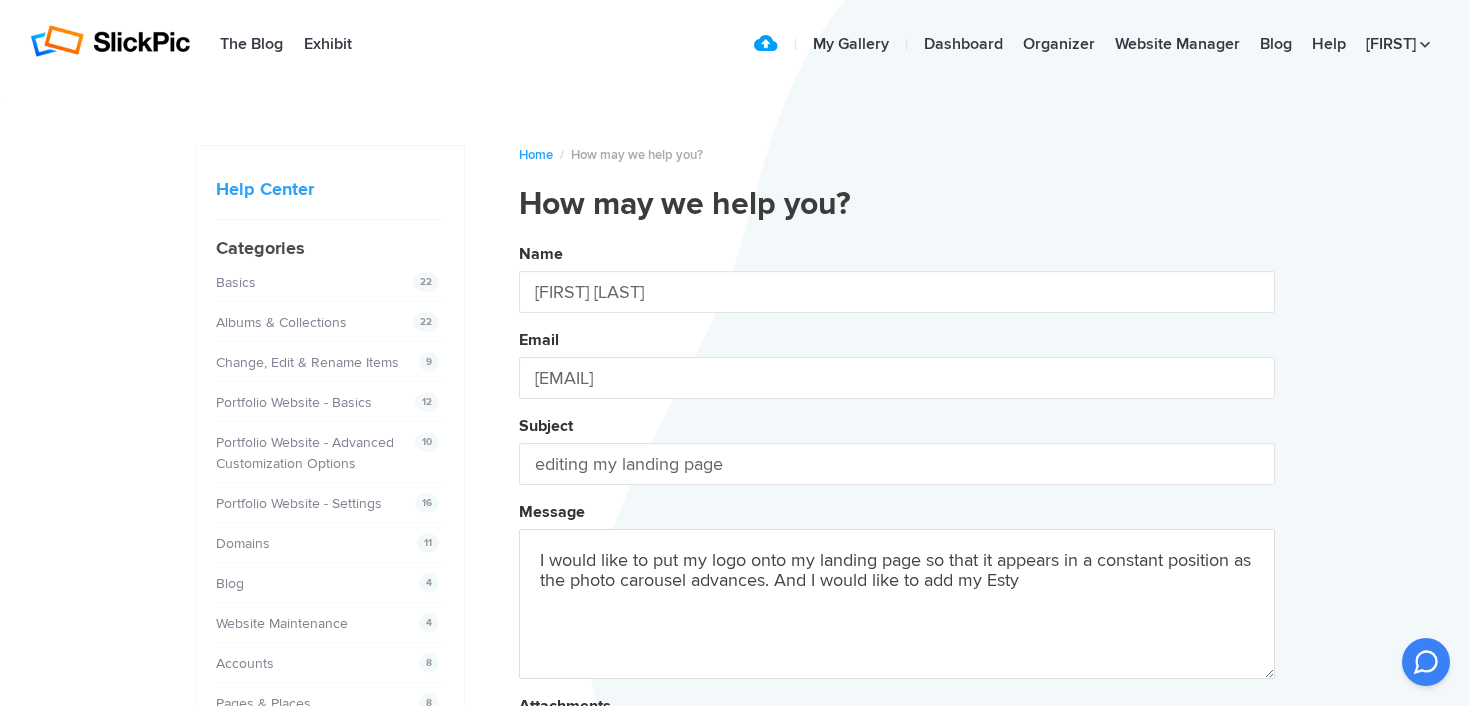 click on "Name [FIRST] [LAST] Email [EMAIL] Subject editing my landing page Message I would like to put my logo onto my landing page so that it appears in a constant position as the photo carousel advances. And I would like to add my Esty Attachments Submit" at bounding box center [897, 542] 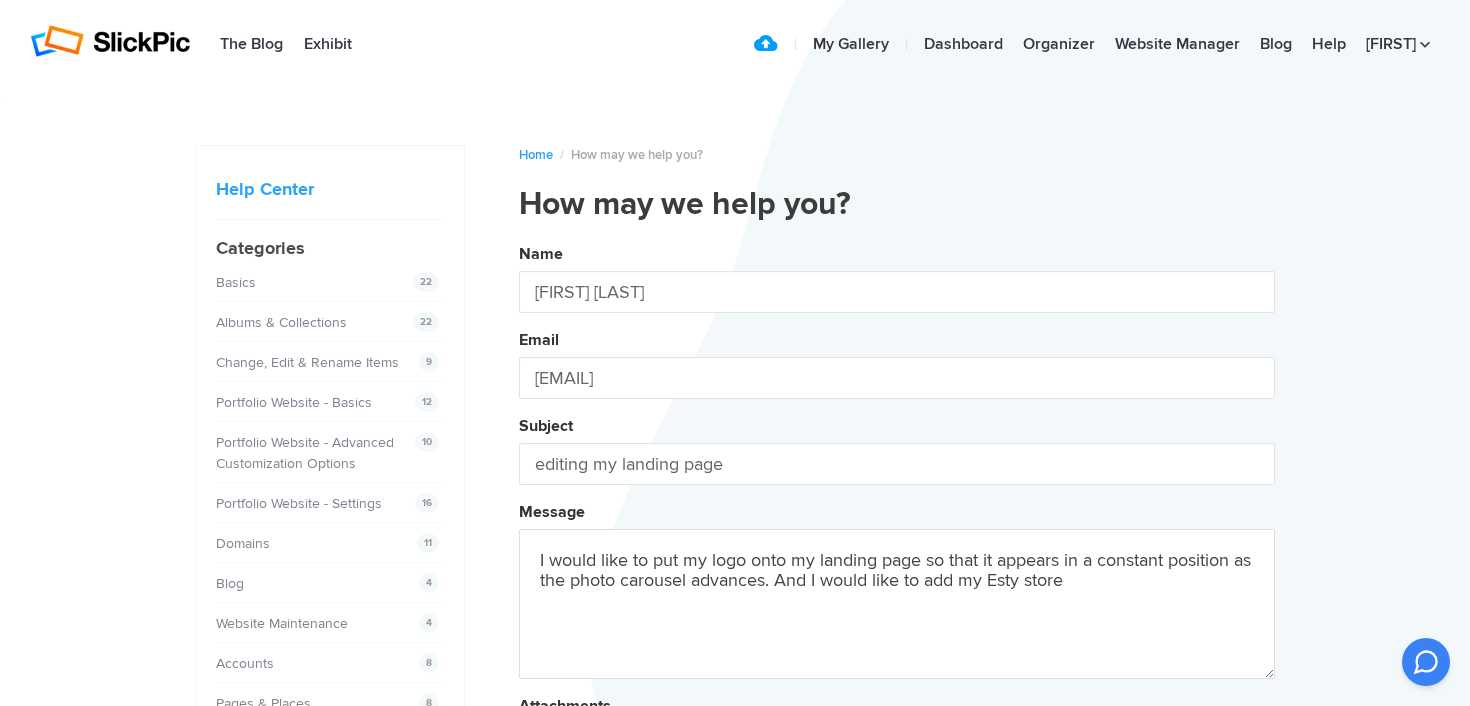 click on "Name [FIRST] [LAST] Email [EMAIL] Subject editing my landing page Message I would like to put my logo onto my landing page so that it appears in a constant position as the photo carousel advances. And I would like to add my Esty store Attachments Submit" at bounding box center [897, 542] 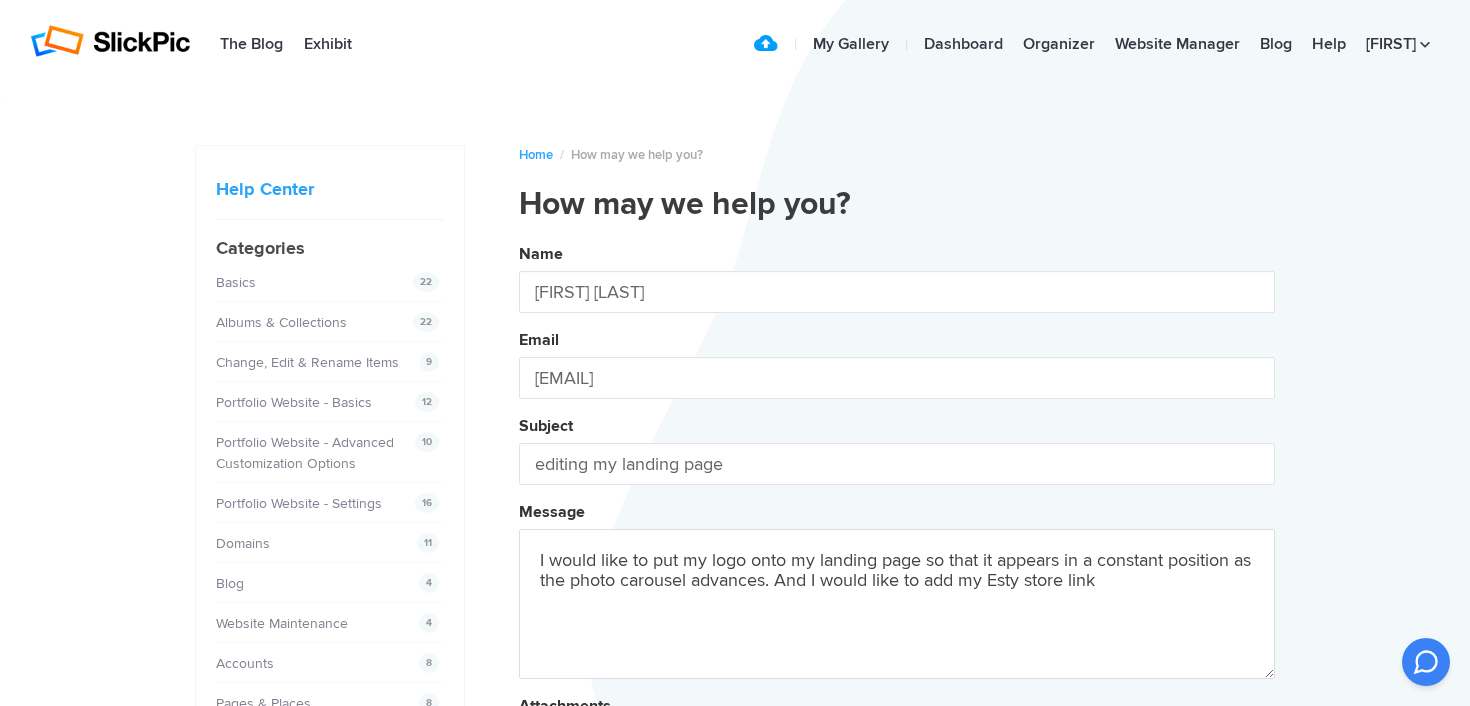 click on "Name [FIRST] [LAST] Email [EMAIL] Subject editing my landing page Message I would like to put my logo onto my landing page so that it appears in a constant position as the photo carousel advances. And I would like to add my Esty store link Attachments Submit" at bounding box center [897, 542] 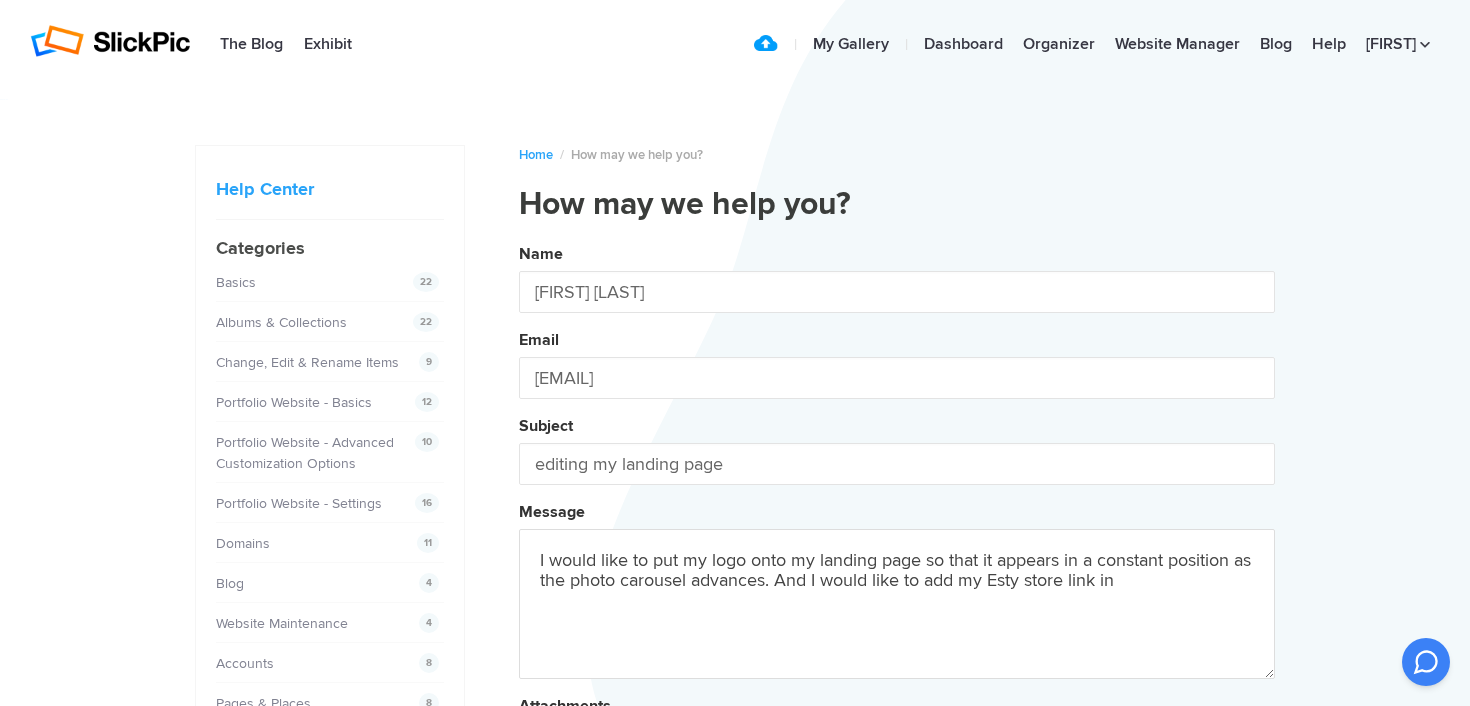 click on "Name [FIRST] [LAST] Email [EMAIL] Subject editing my landing page Message I would like to put my logo onto my landing page so that it appears in a constant position as the photo carousel advances. And I would like to add my Esty store link in Attachments Submit" at bounding box center (897, 542) 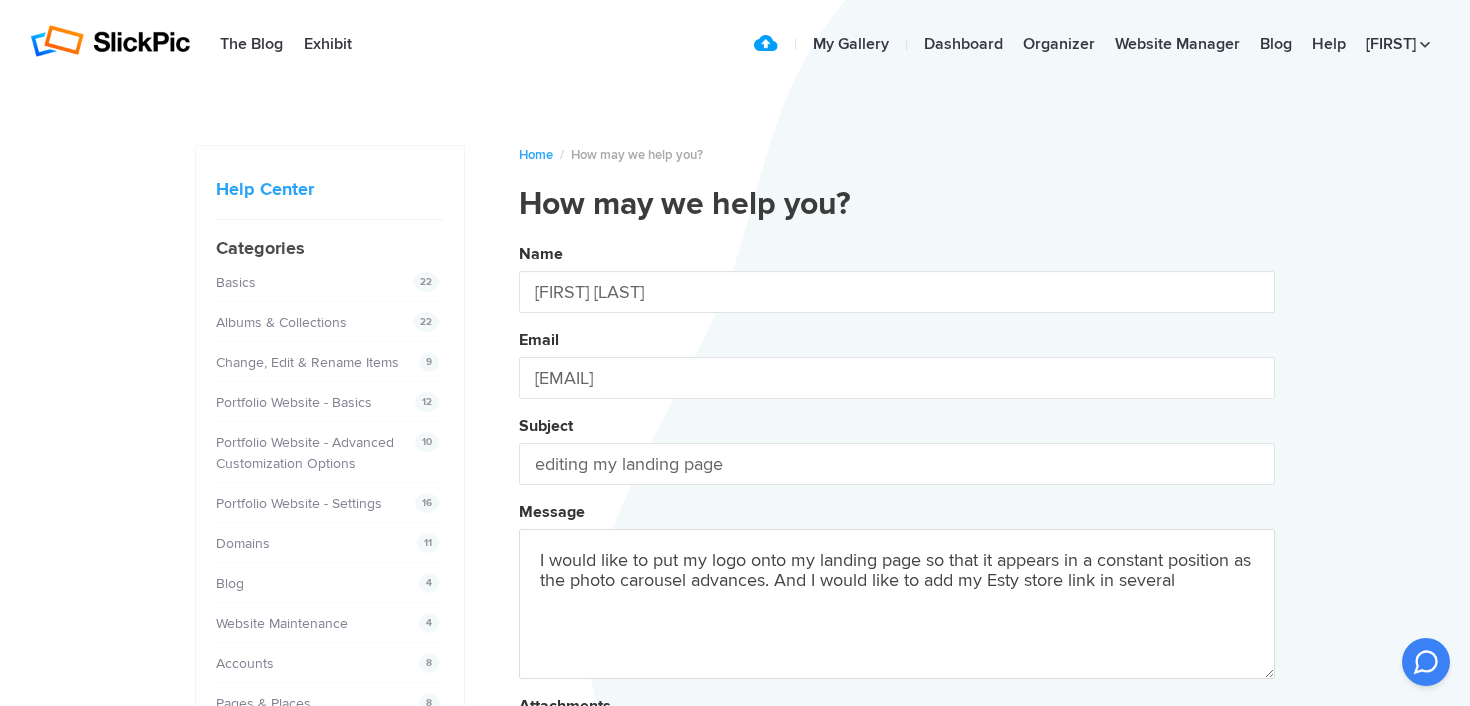 click on "Name [FIRST] [LAST] Email [EMAIL] Subject editing my landing page Message I would like to put my logo onto my landing page so that it appears in a constant position as the photo carousel advances. And I would like to add my Esty store link in several Attachments Submit" at bounding box center (897, 542) 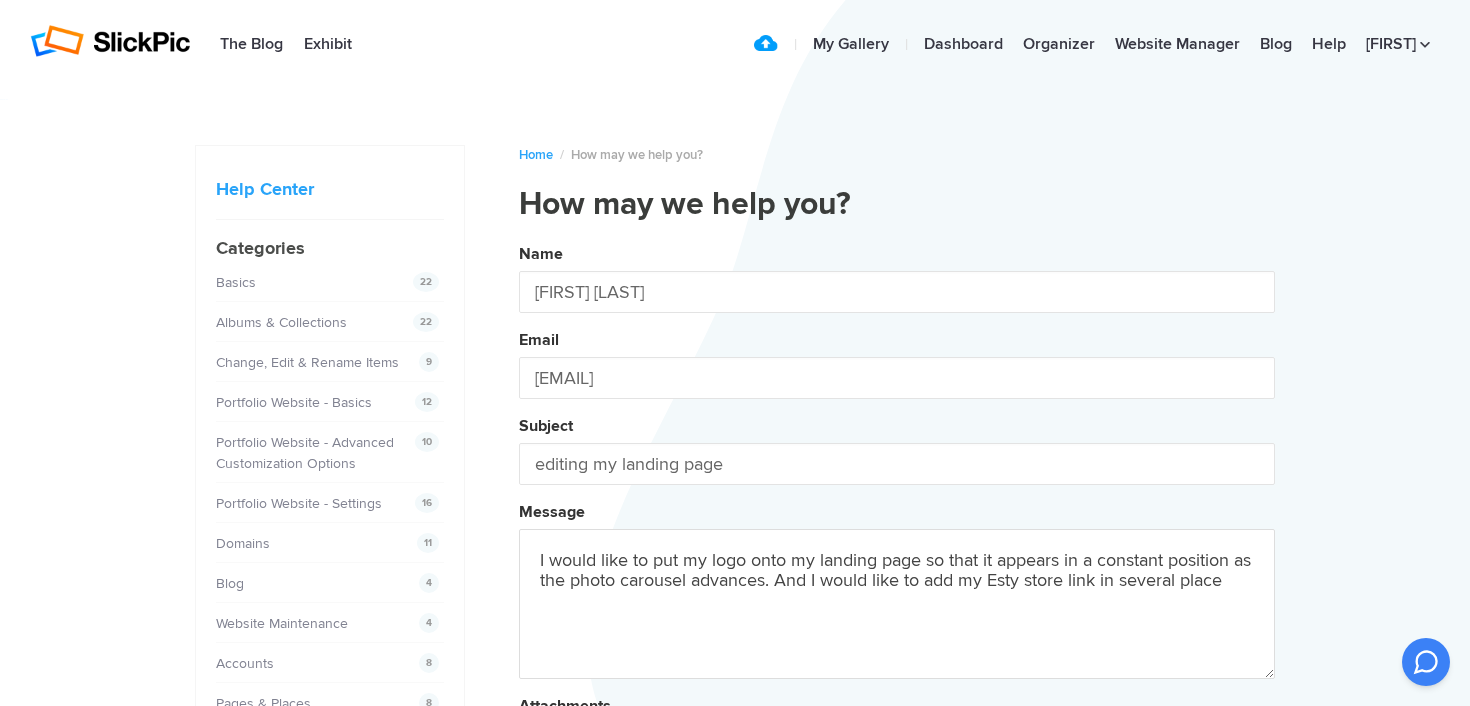 click on "Name [FIRST] [LAST] Email [EMAIL] Subject editing my landing page Message I would like to put my logo onto my landing page so that it appears in a constant position as the photo carousel advances. And I would like to add my Esty store link in several place Attachments Submit" at bounding box center (897, 542) 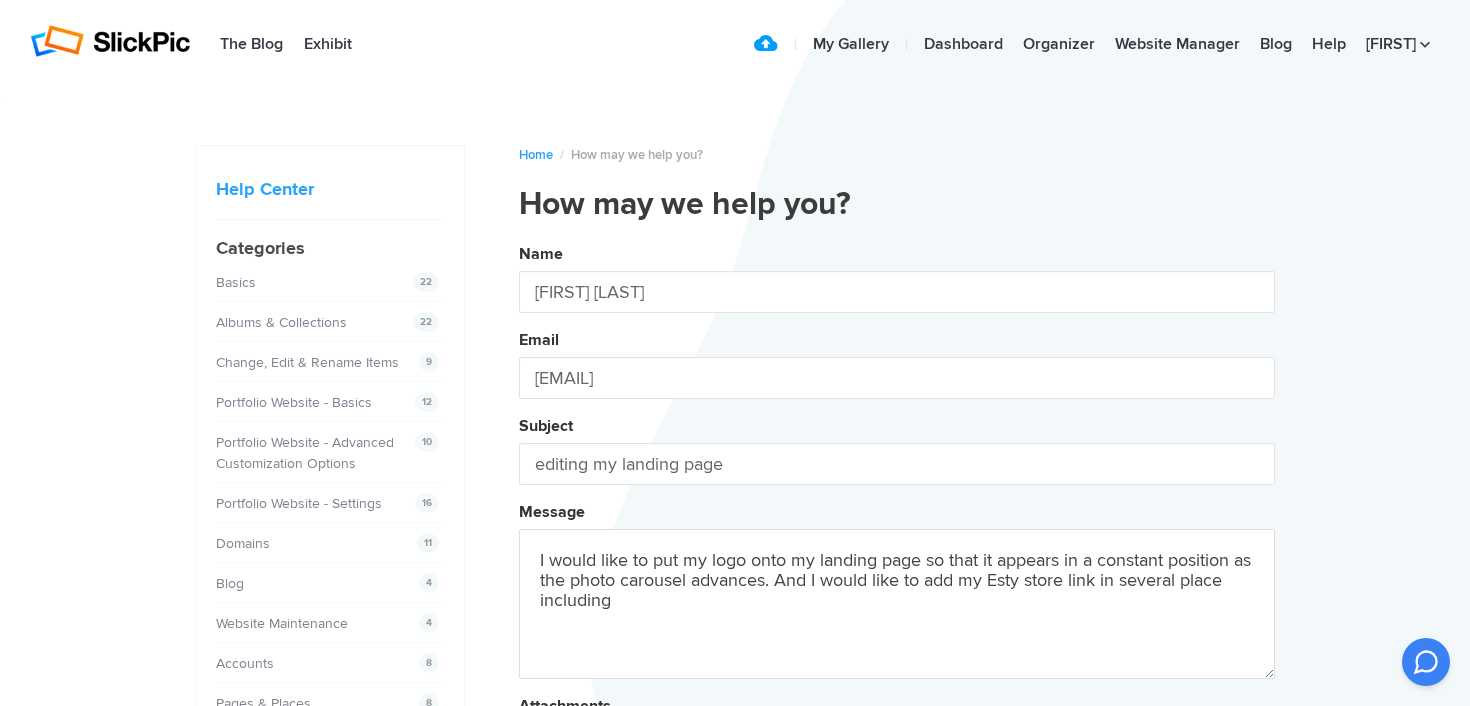 click on "Name [FIRST] [LAST] Email [EMAIL] Subject editing my landing page Message I would like to put my logo onto my landing page so that it appears in a constant position as the photo carousel advances. And I would like to add my Esty store link in several place including Attachments Submit" at bounding box center [897, 542] 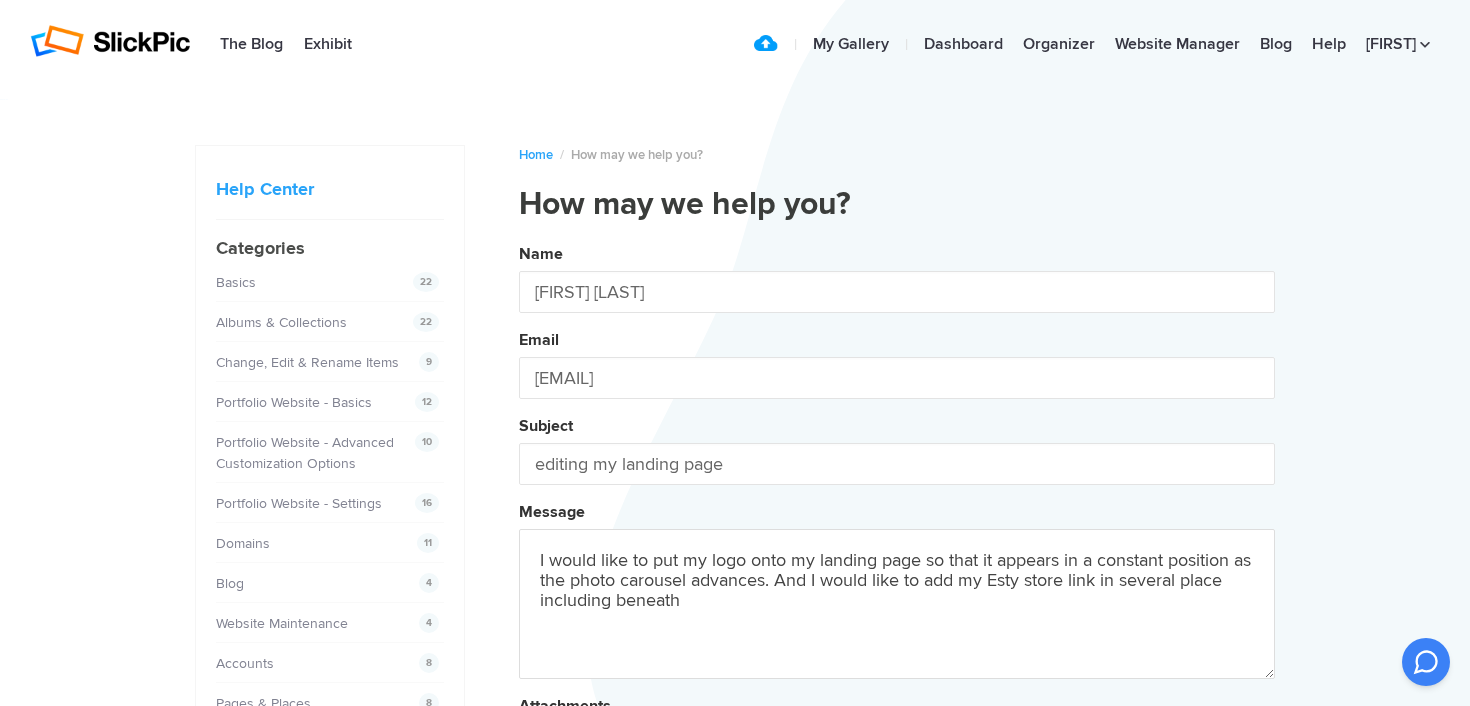 click on "Name [FIRST] [LAST] Email [EMAIL] Subject editing my landing page Message I would like to put my logo onto my landing page so that it appears in a constant position as the photo carousel advances. And I would like to add my Esty store link in several place including beneath Attachments Submit" at bounding box center (897, 542) 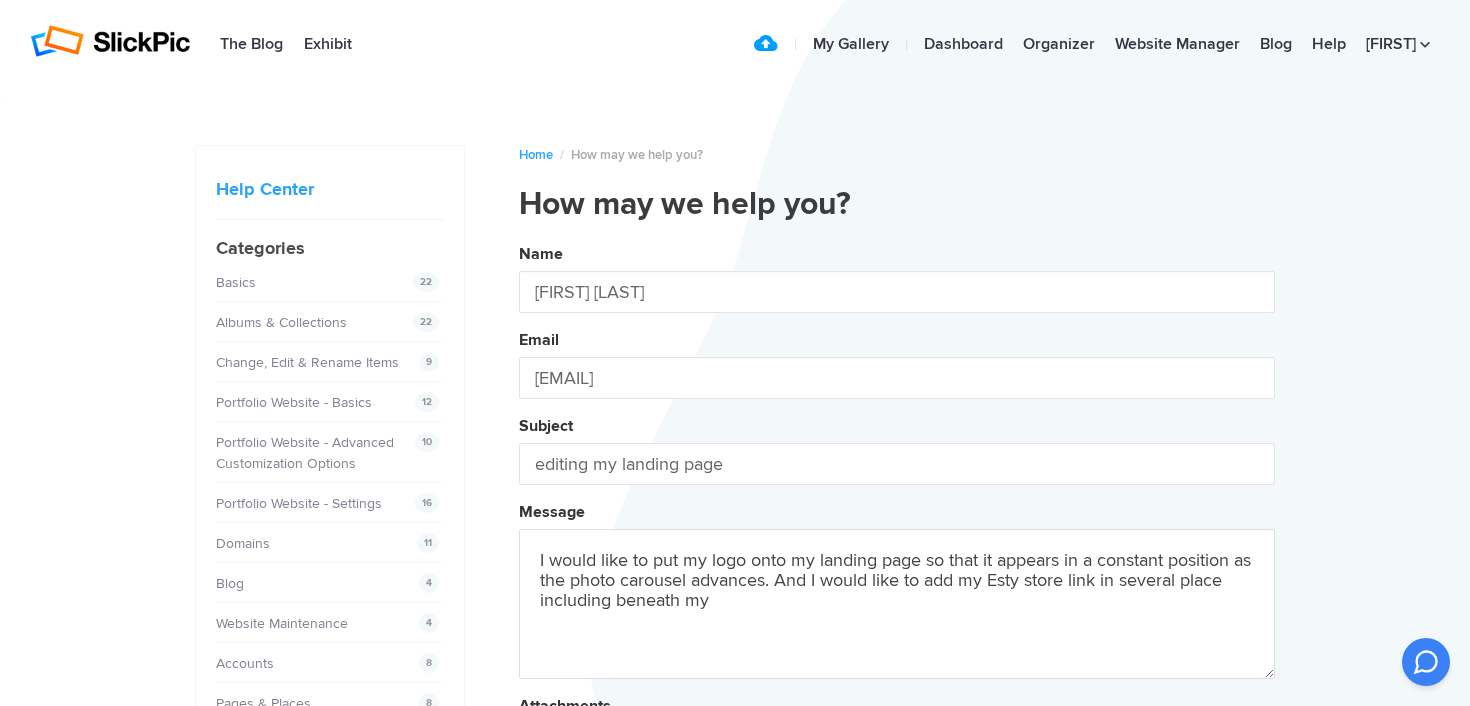 click on "Name [FIRST] [LAST] Email [EMAIL] Subject editing my landing page Message I would like to put my logo onto my landing page so that it appears in a constant position as the photo carousel advances. And I would like to add my Esty store link in several place including beneath my Attachments Submit" at bounding box center [897, 542] 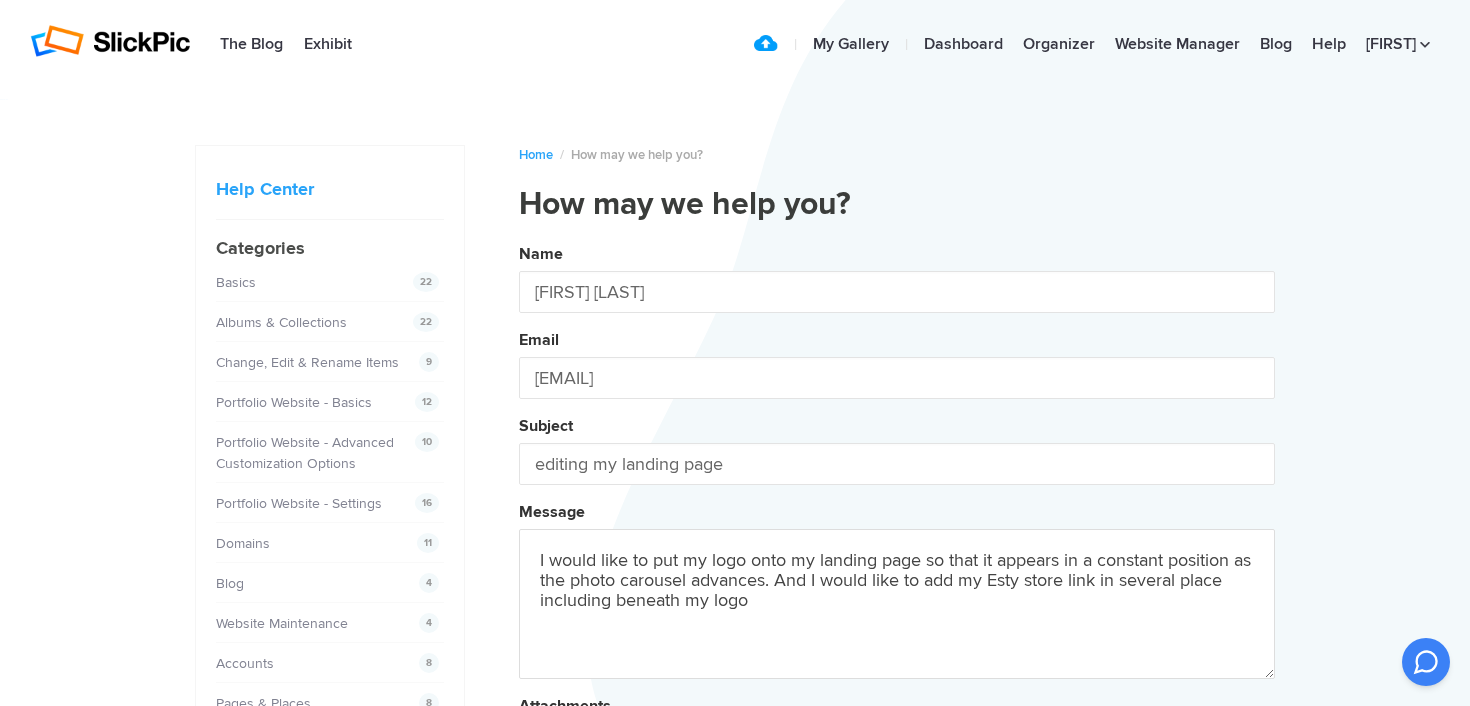 click on "Name [FIRST] [LAST] Email [EMAIL] Subject editing my landing page Message I would like to put my logo onto my landing page so that it appears in a constant position as the photo carousel advances. And I would like to add my Esty store link in several place including beneath my logo Attachments Submit" at bounding box center [897, 542] 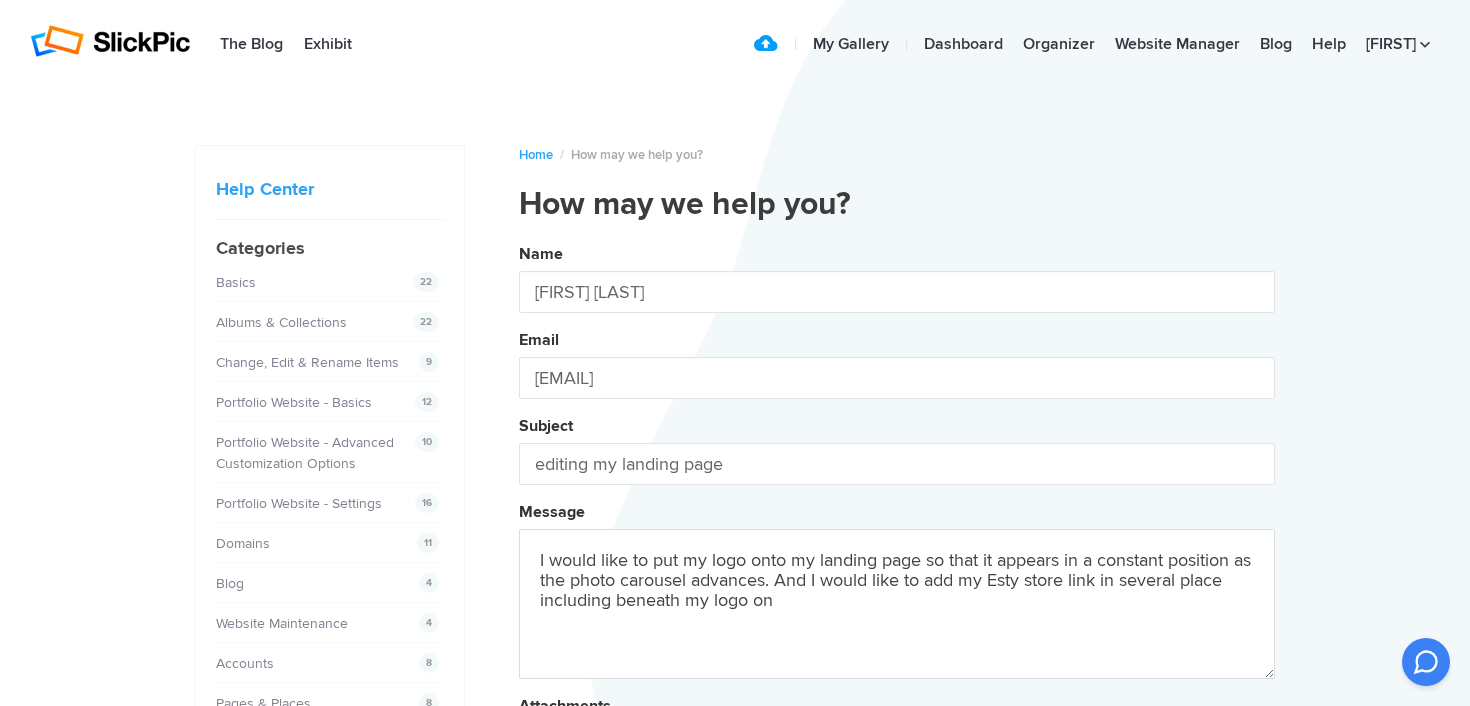click on "Name [FIRST] [LAST] Email [EMAIL] Subject editing my landing page Message I would like to put my logo onto my landing page so that it appears in a constant position as the photo carousel advances. And I would like to add my Esty store link in several place including beneath my logo on Attachments Submit" at bounding box center (897, 542) 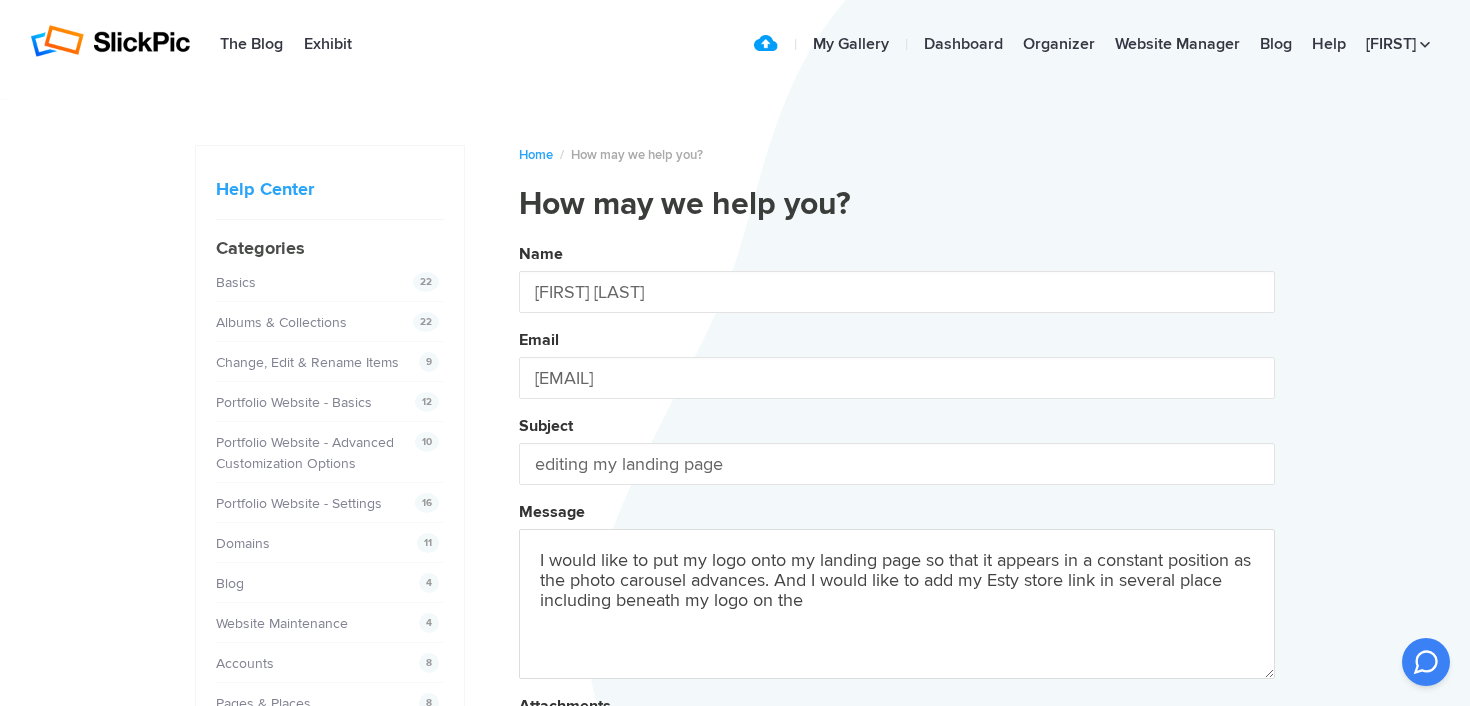 click on "Name [FIRST] [LAST] Email [EMAIL] Subject editing my landing page Message I would like to put my logo onto my landing page so that it appears in a constant position as the photo carousel advances. And I would like to add my Esty store link in several place including beneath my logo on the Attachments Submit" at bounding box center [897, 542] 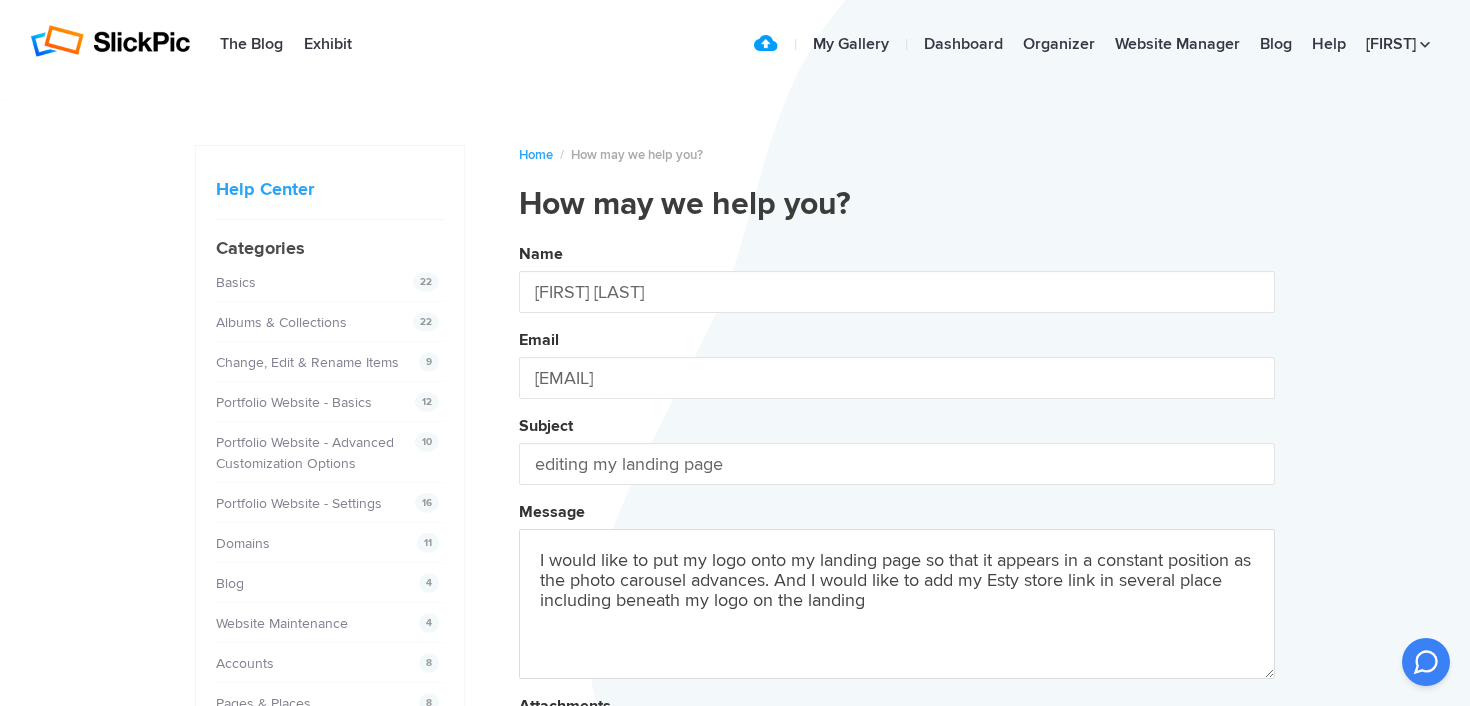 click on "Name [FIRST] [LAST] Email [EMAIL] Subject editing my landing page Message I would like to put my logo onto my landing page so that it appears in a constant position as the photo carousel advances. And I would like to add my Esty store link in several place including beneath my logo on the landing Attachments Submit" at bounding box center (897, 542) 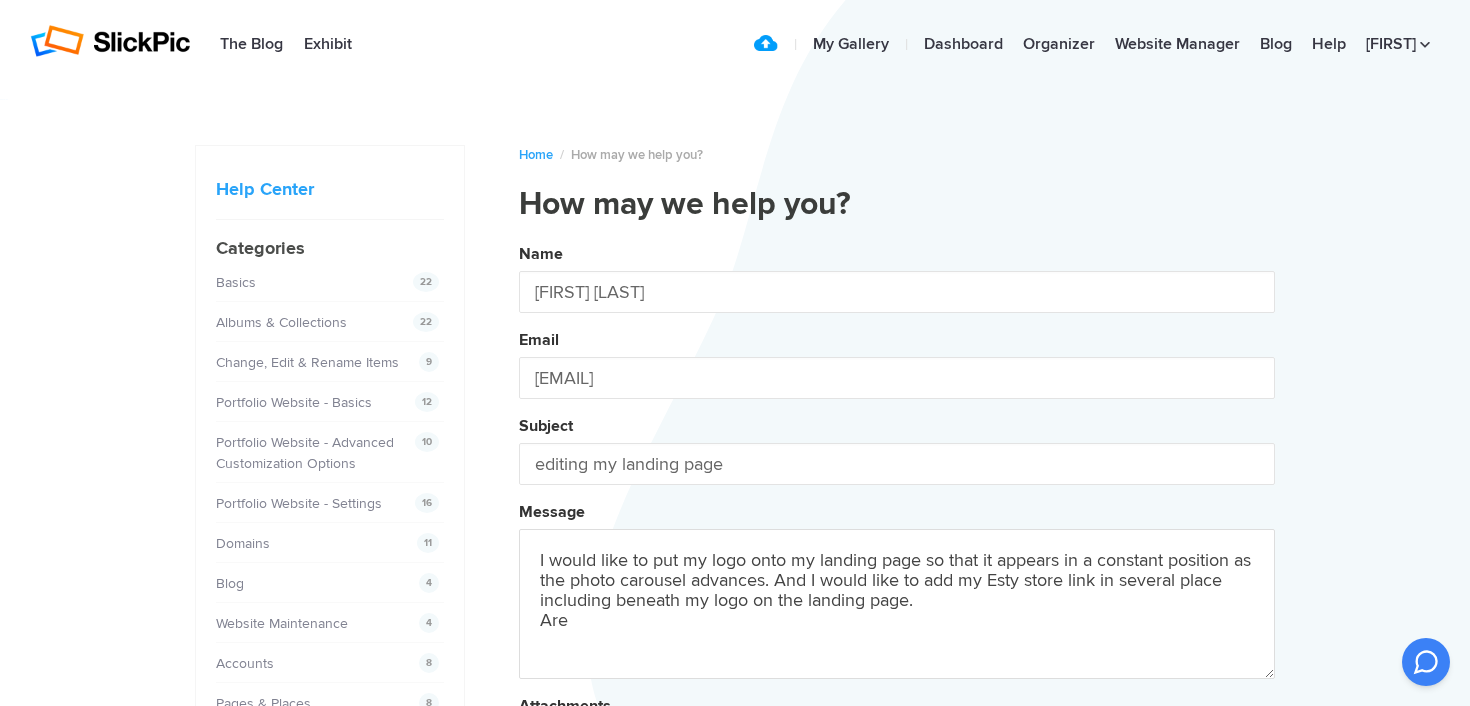 click on "Name [FIRST] [LAST] Email [EMAIL] Subject editing my landing page Message I would like to put my logo onto my landing page so that it appears in a constant position as the photo carousel advances. And I would like to add my Esty store link in several place including beneath my logo on the landing page.
Are Attachments Submit" at bounding box center (897, 542) 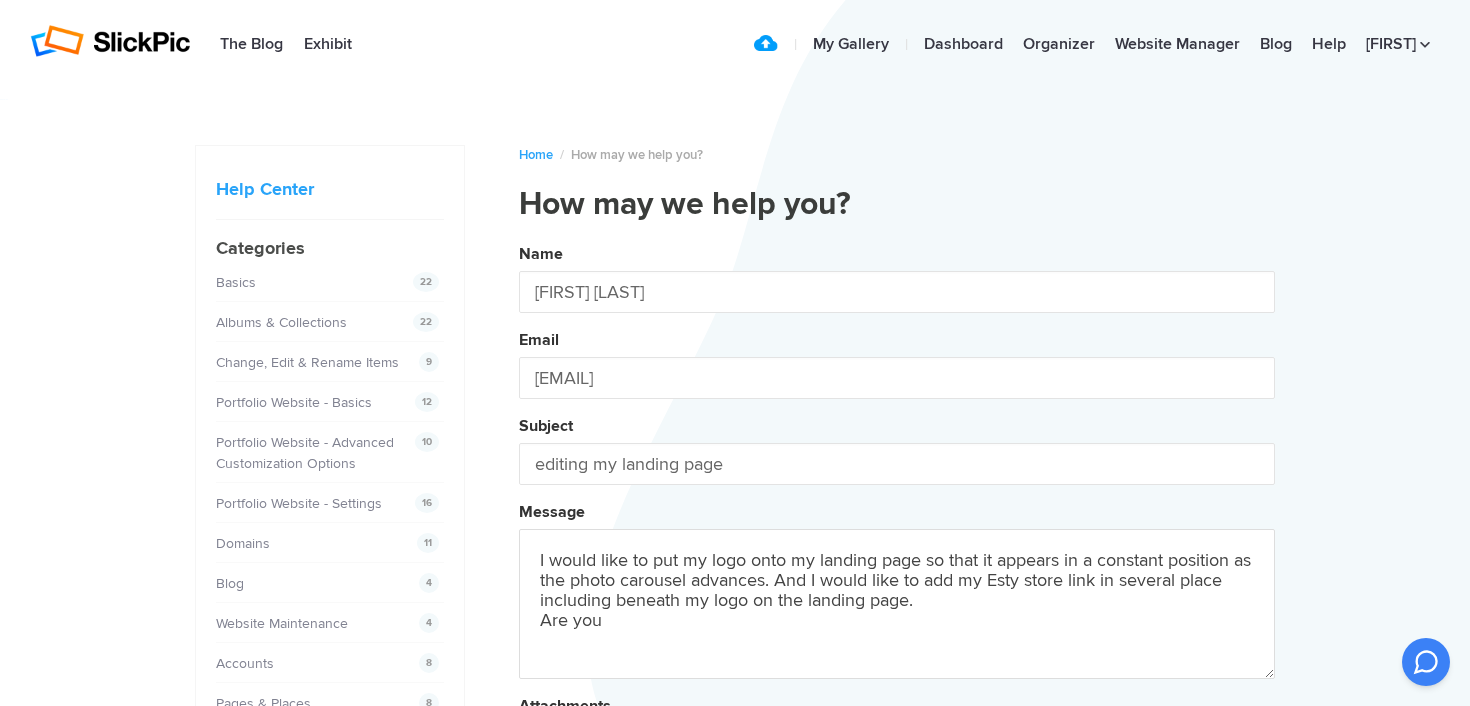 click on "Name [FIRST] [LAST] Email [EMAIL] Subject editing my landing page Message I would like to put my logo onto my landing page so that it appears in a constant position as the photo carousel advances. And I would like to add my Esty store link in several place including beneath my logo on the landing page.
Are you Attachments Submit" at bounding box center [897, 542] 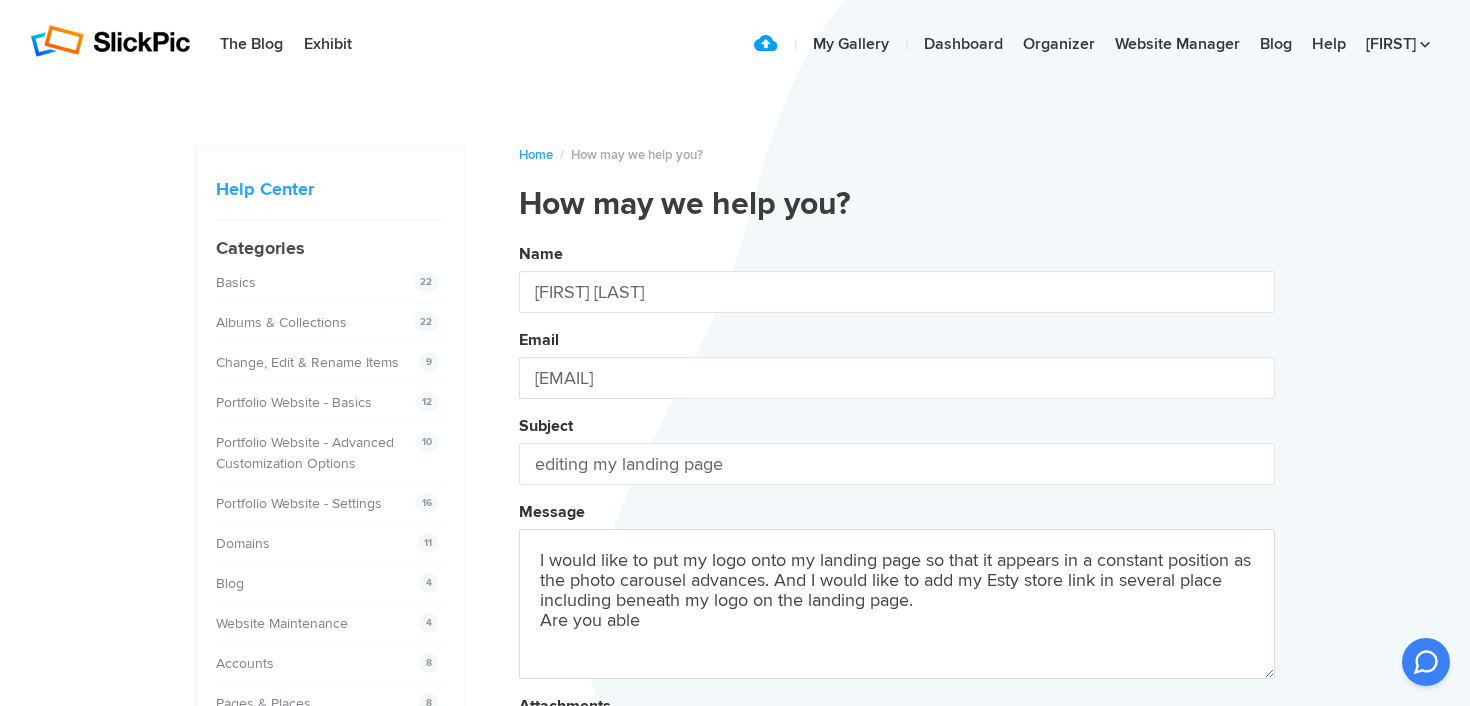 click on "Name [FIRST] [LAST] Email [EMAIL] Subject editing my landing page Message I would like to put my logo onto my landing page so that it appears in a constant position as the photo carousel advances. And I would like to add my Esty store link in several place including beneath my logo on the landing page.
Are you Attachments Submit" at bounding box center [897, 542] 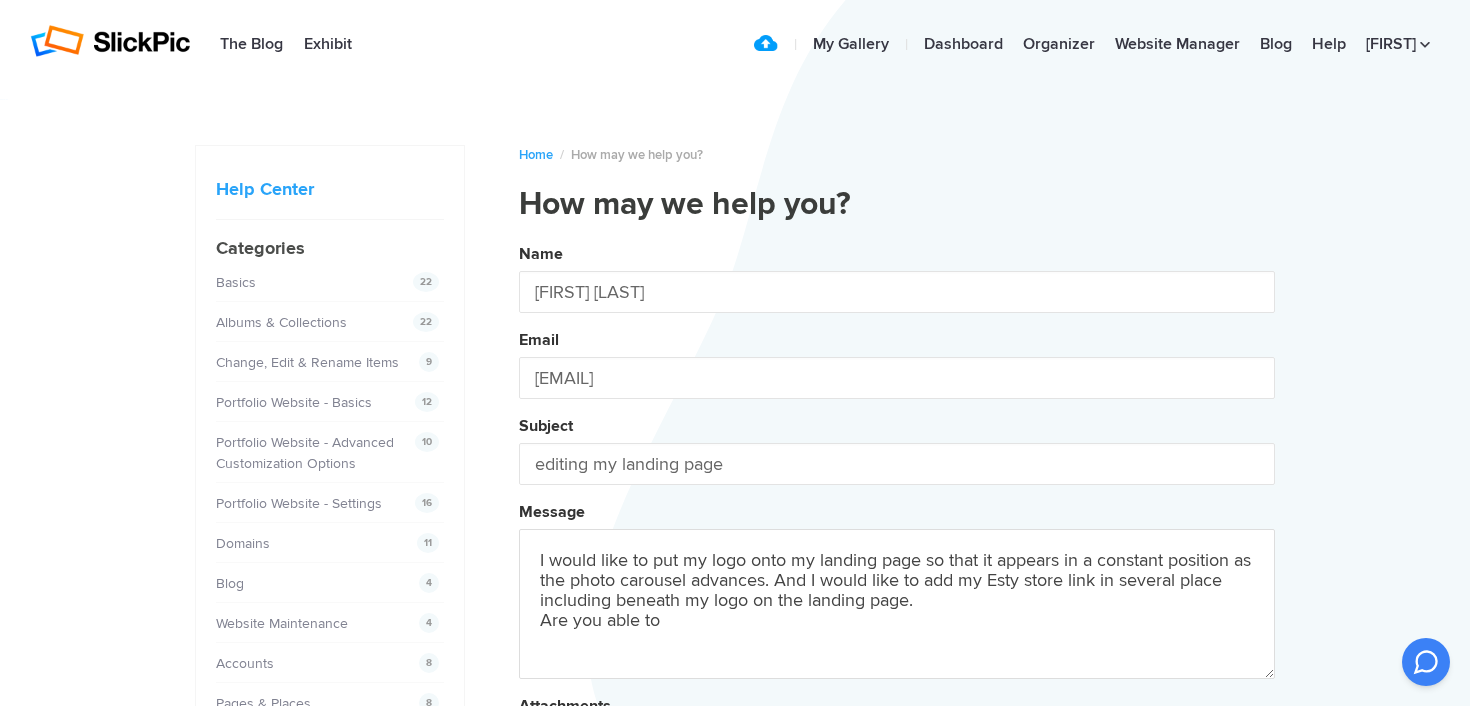 click on "Name [FIRST] [LAST] Email [EMAIL] Subject editing my landing page Message I would like to put my logo onto my landing page so that it appears in a constant position as the photo carousel advances. And I would like to add my Esty store link in several place including beneath my logo on the landing page.
Are you able to Attachments Submit" at bounding box center [897, 542] 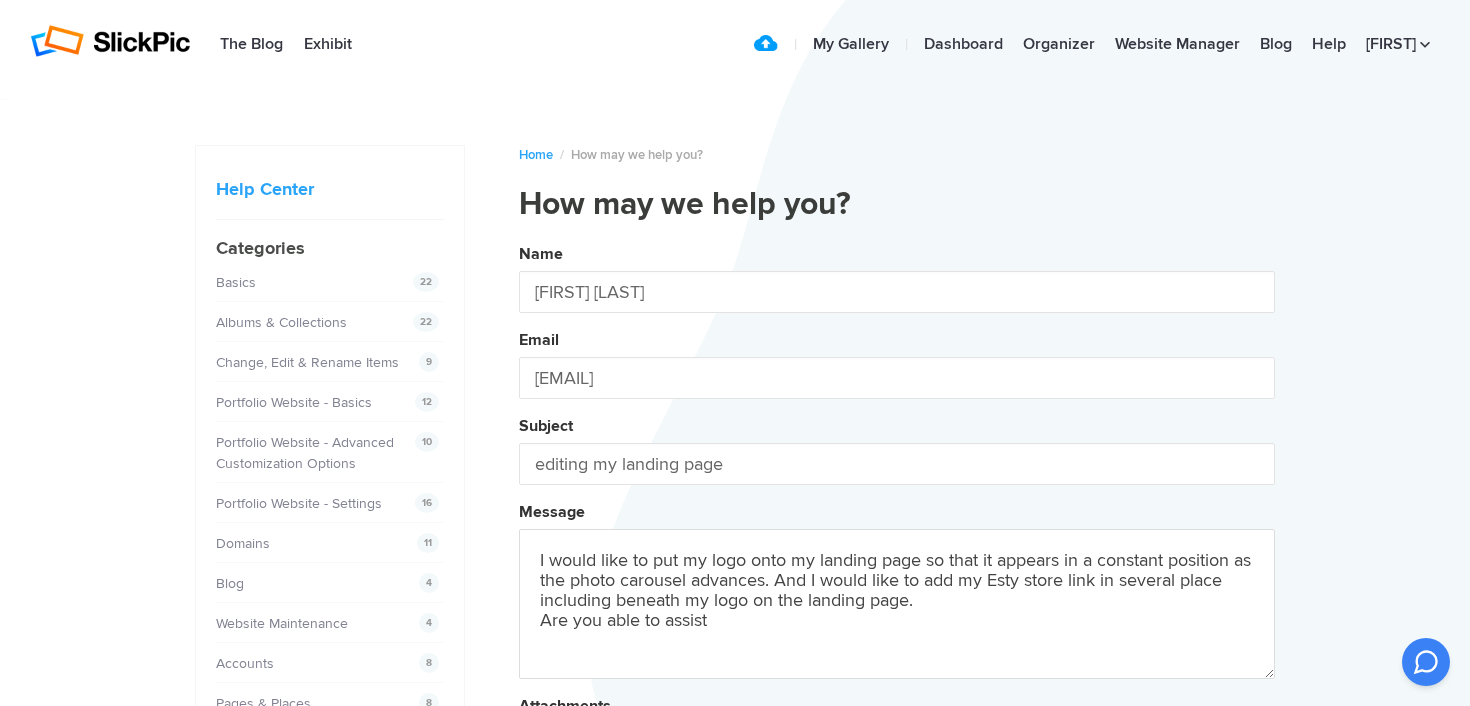 click on "Name [FIRST] [LAST] Email [EMAIL] Subject editing my landing page Message I would like to put my logo onto my landing page so that it appears in a constant position as the photo carousel advances. And I would like to add my Esty store link in several place including beneath my logo on the landing page.
Are you able to assist Attachments Submit" at bounding box center [897, 542] 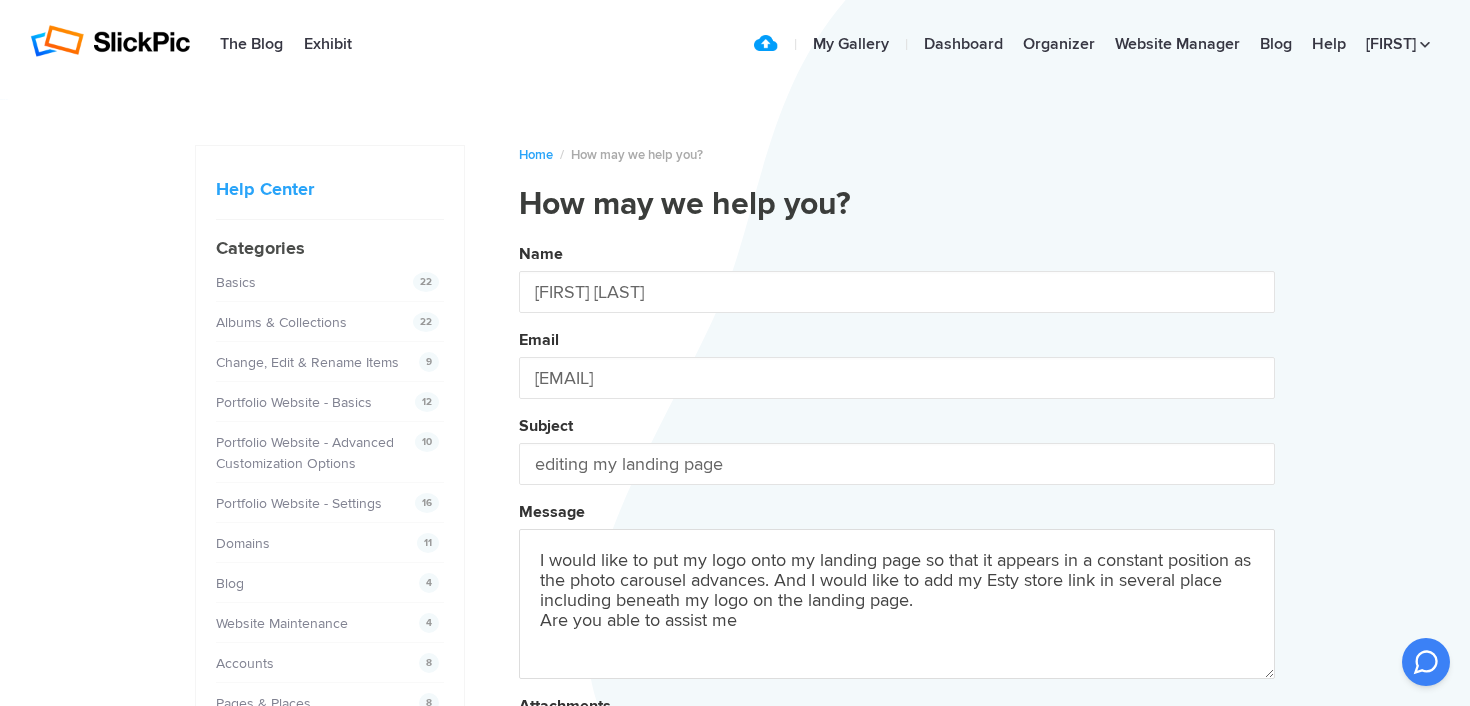 click on "Name [FIRST] [LAST] Email [EMAIL] Subject editing my landing page Message I would like to put my logo onto my landing page so that it appears in a constant position as the photo carousel advances. And I would like to add my Esty store link in several place including beneath my logo on the landing page.
Are you able to assist Attachments Submit" at bounding box center [897, 542] 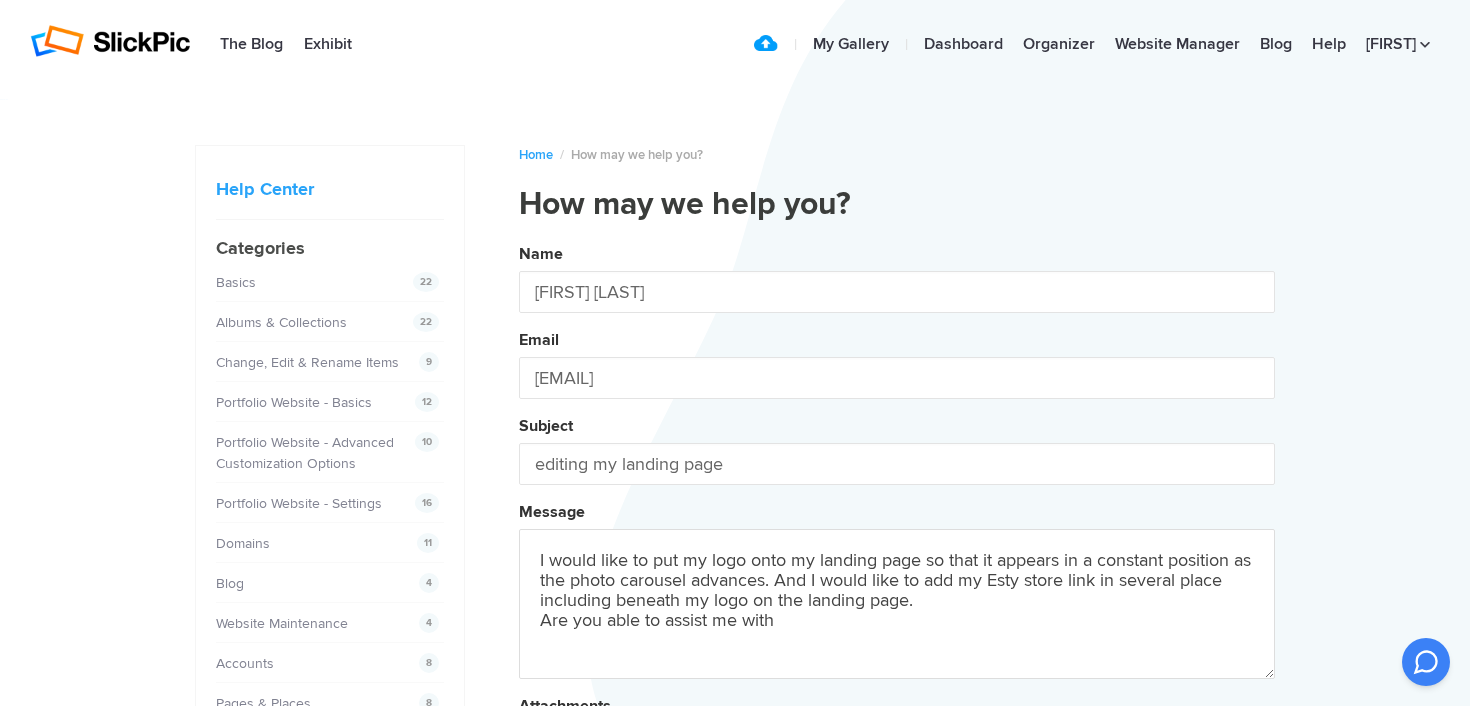 click on "Name [FIRST] [LAST] Email [EMAIL] Subject editing my landing page Message I would like to put my logo onto my landing page so that it appears in a constant position as the photo carousel advances. And I would like to add my Esty store link in several place including beneath my logo on the landing page.
Are you able to assist me with Attachments Submit" at bounding box center (897, 542) 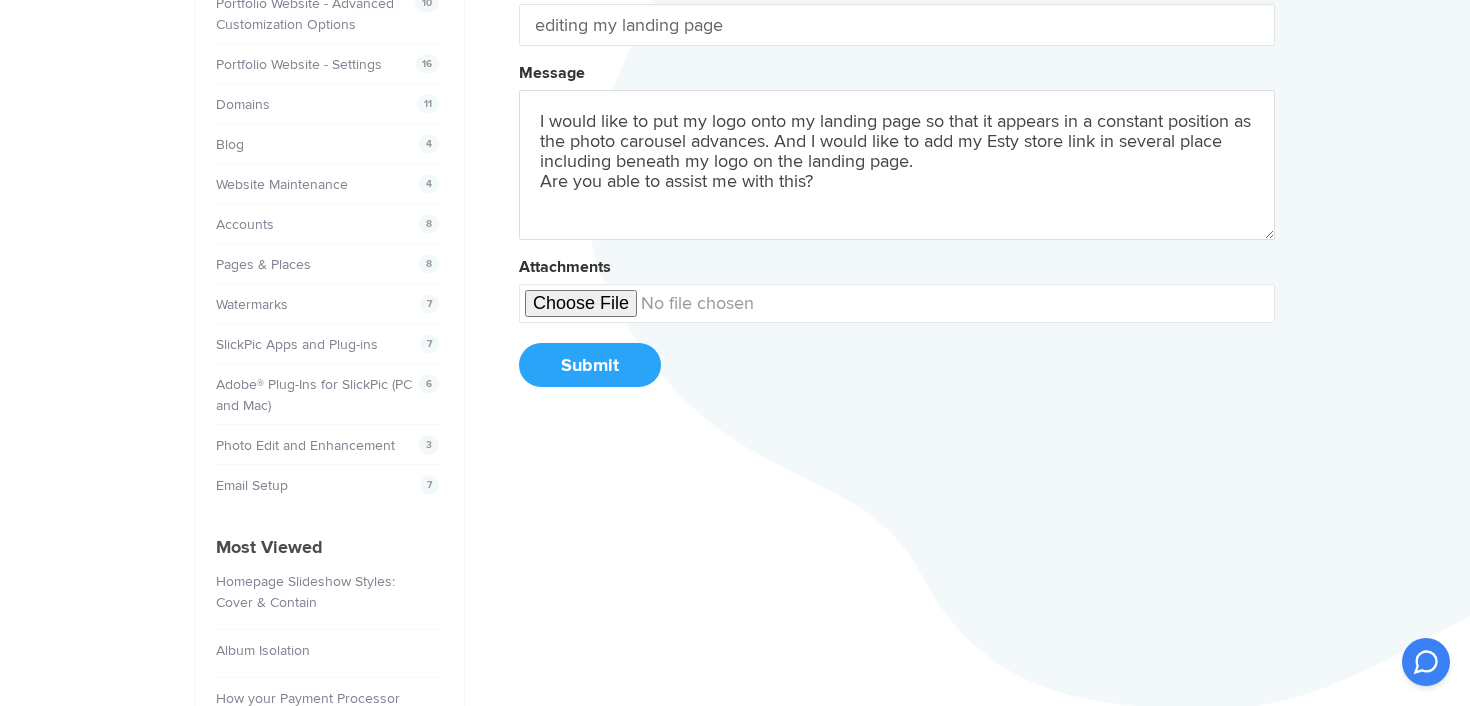 scroll, scrollTop: 441, scrollLeft: 0, axis: vertical 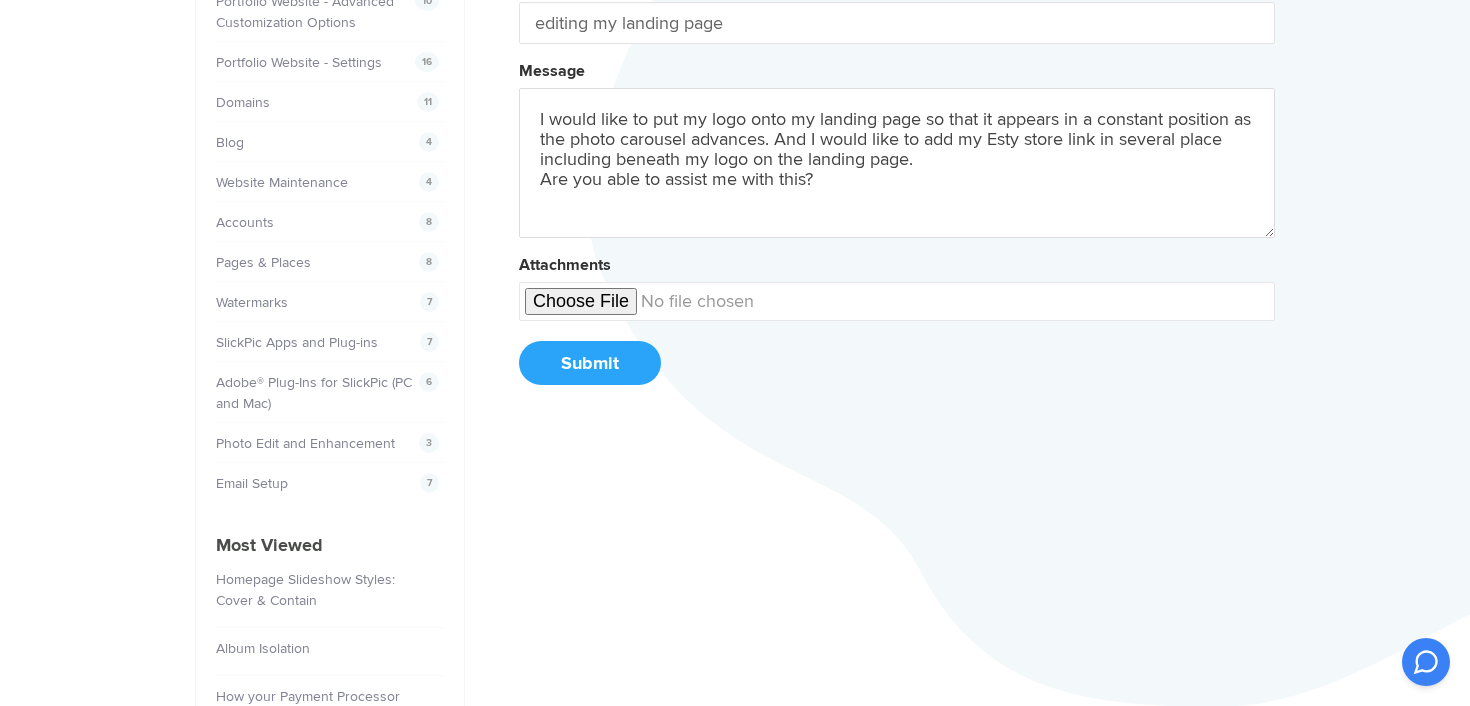 type on "I would like to put my logo onto my landing page so that it appears in a constant position as the photo carousel advances. And I would like to add my Esty store link in several place including beneath my logo on the landing page.
Are you able to assist me with this?" 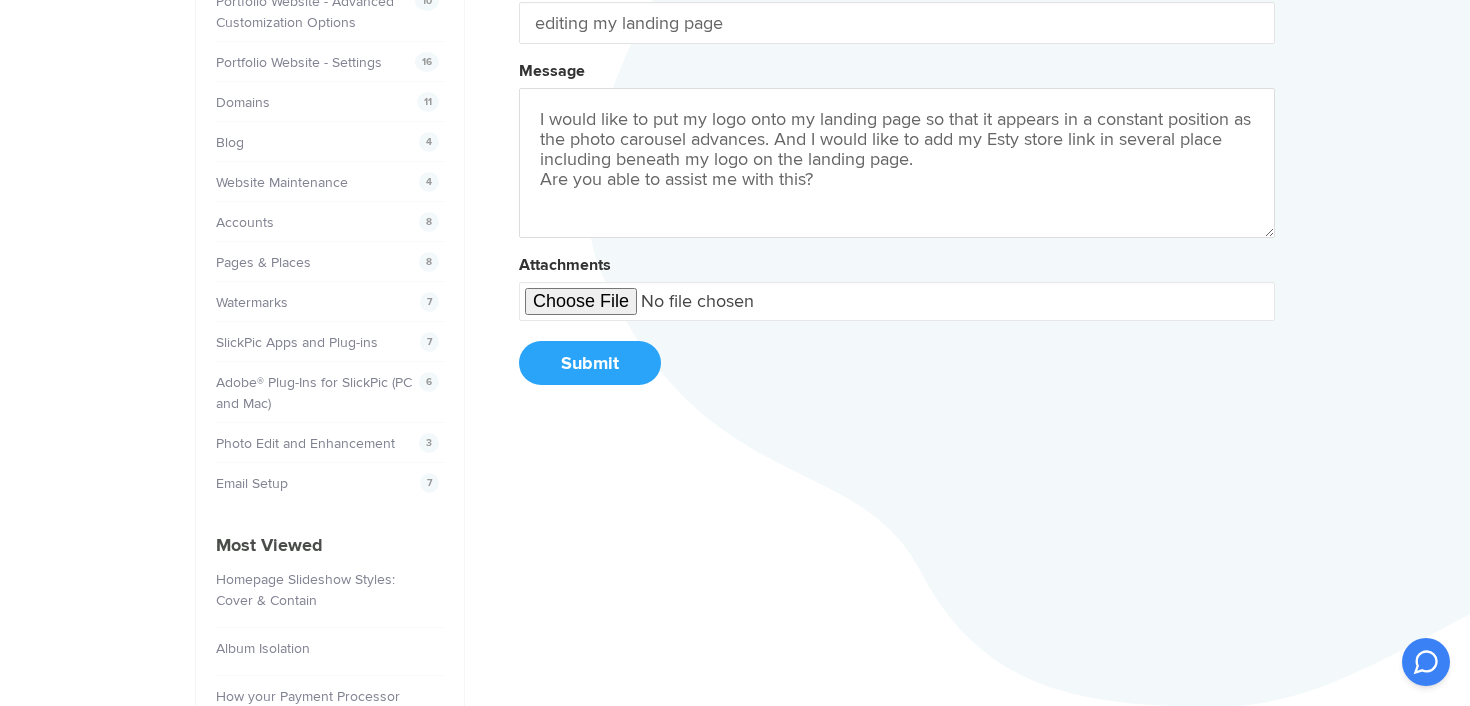 click at bounding box center (897, 301) 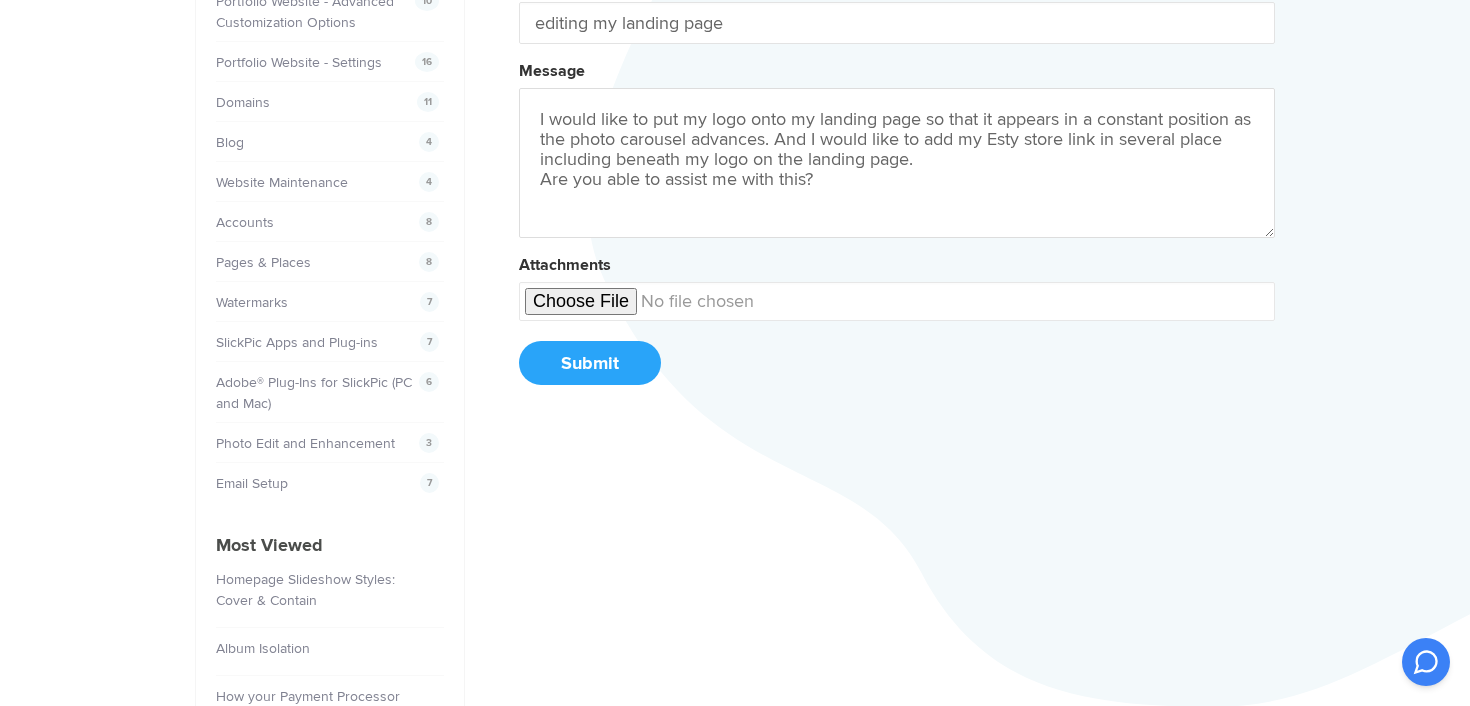 click on "Submit" at bounding box center (590, 363) 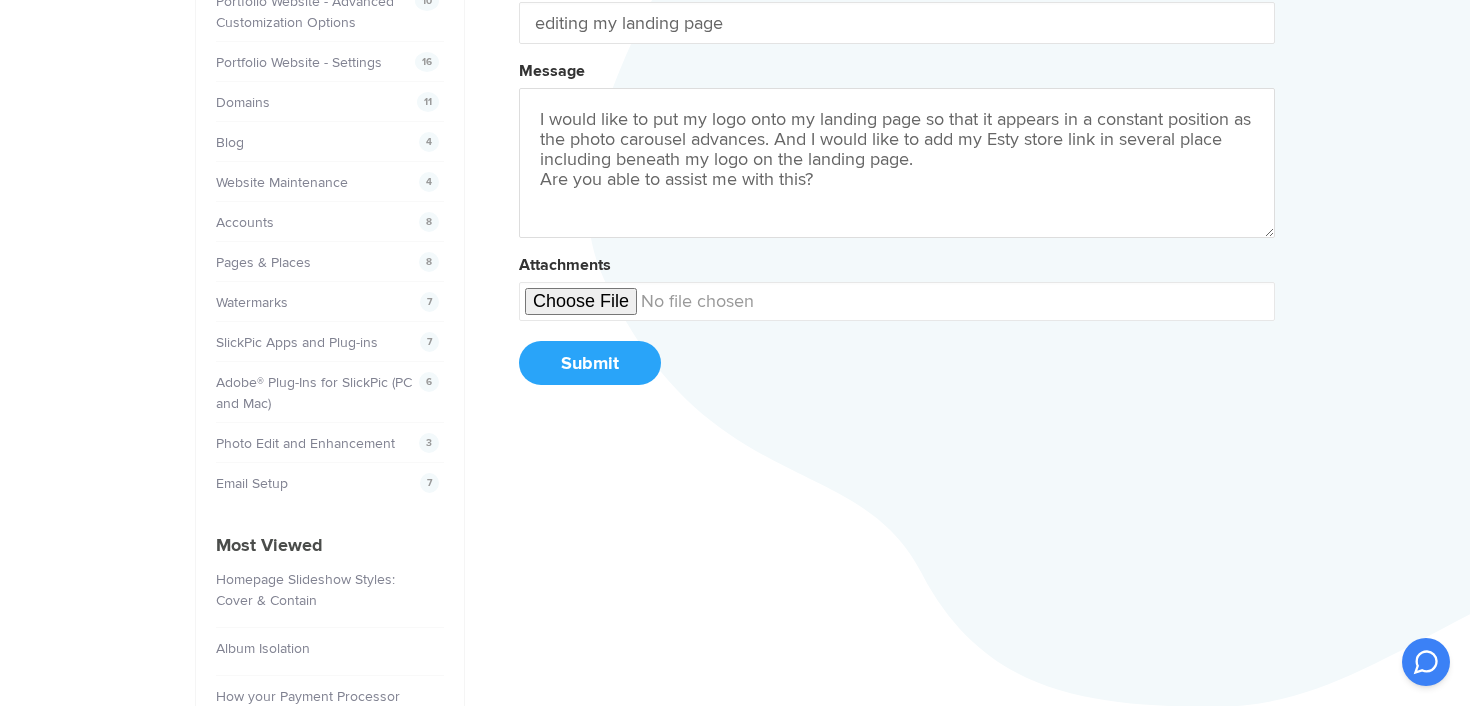 scroll, scrollTop: 445, scrollLeft: 0, axis: vertical 